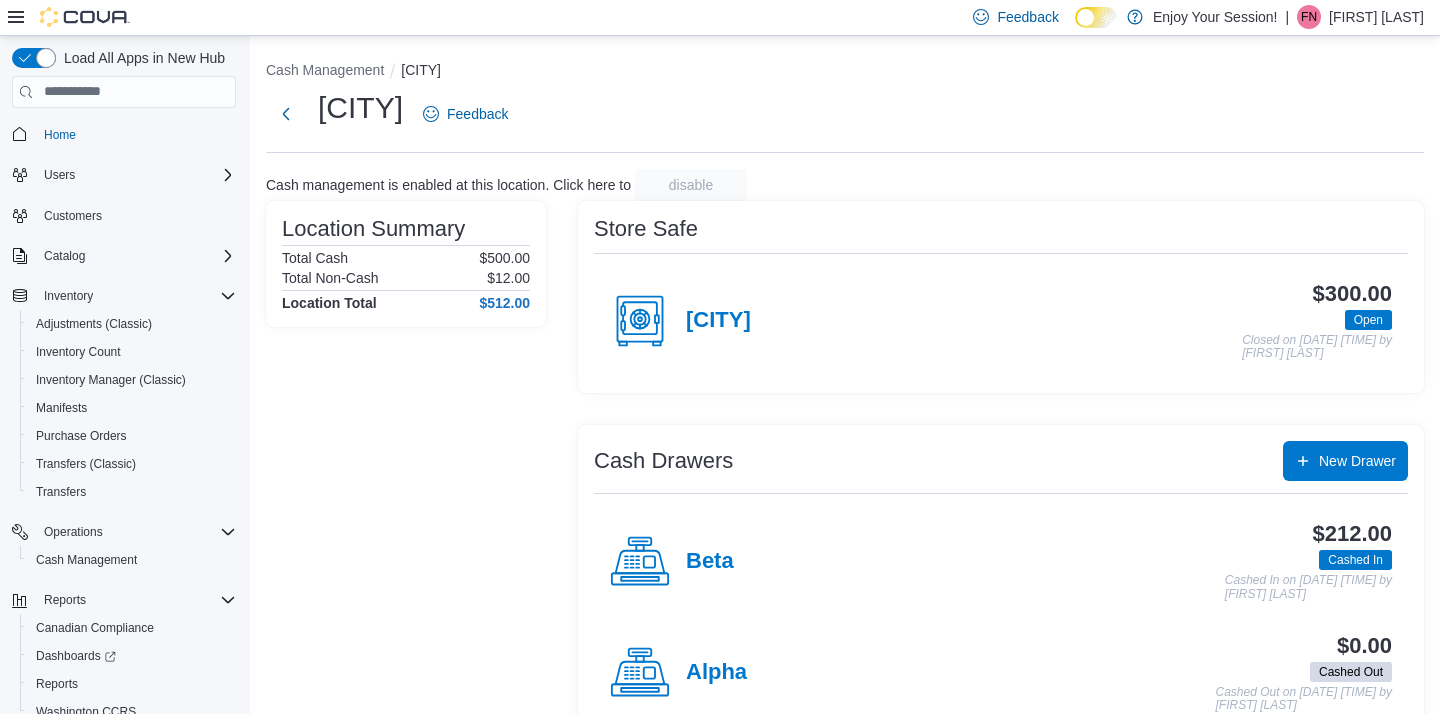 scroll, scrollTop: 0, scrollLeft: 0, axis: both 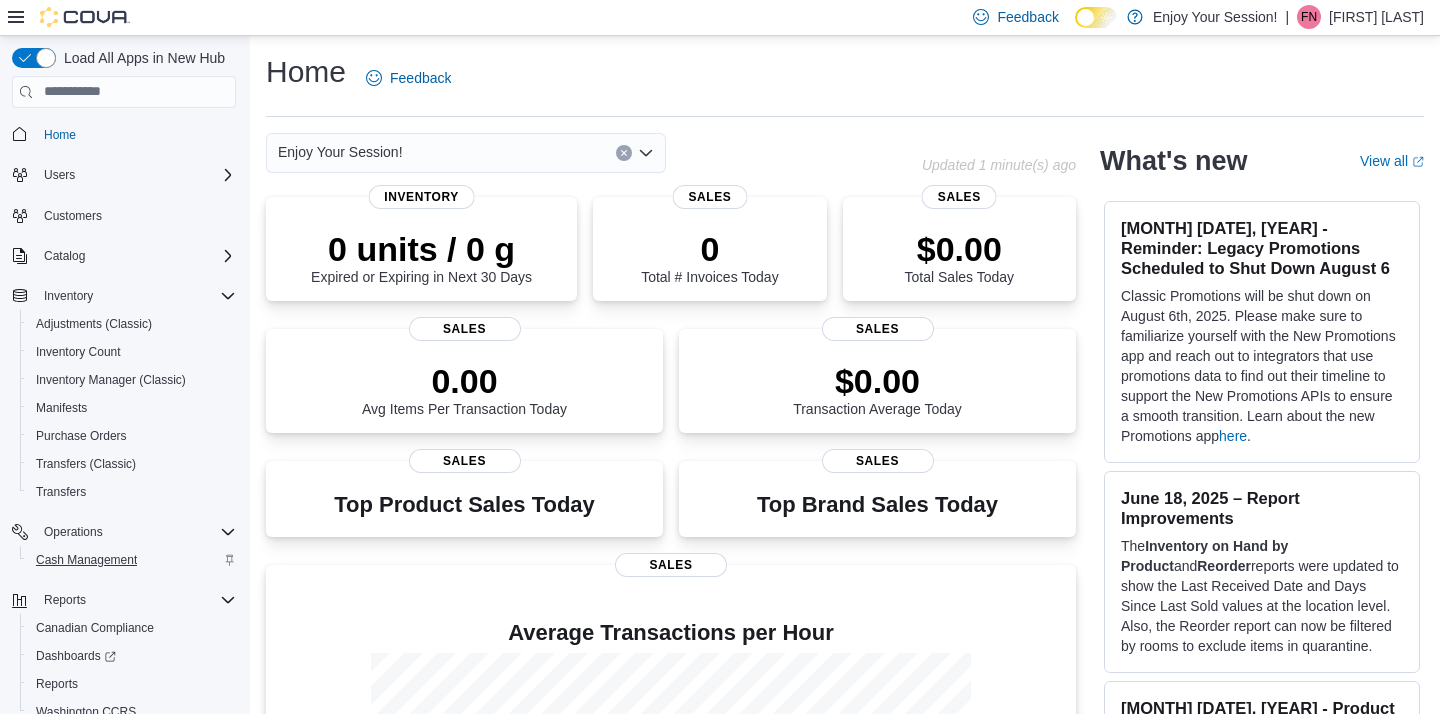 click on "Cash Management" at bounding box center (86, 560) 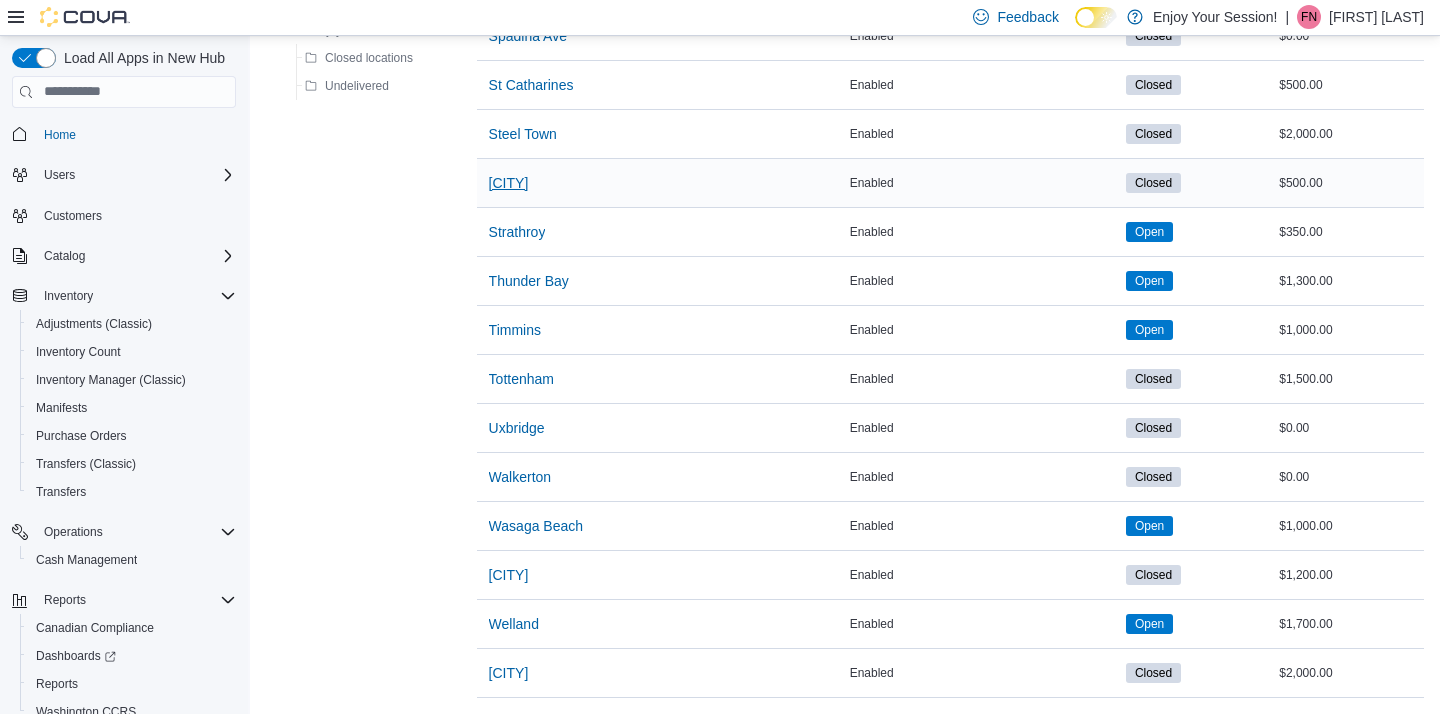 scroll, scrollTop: 2405, scrollLeft: 0, axis: vertical 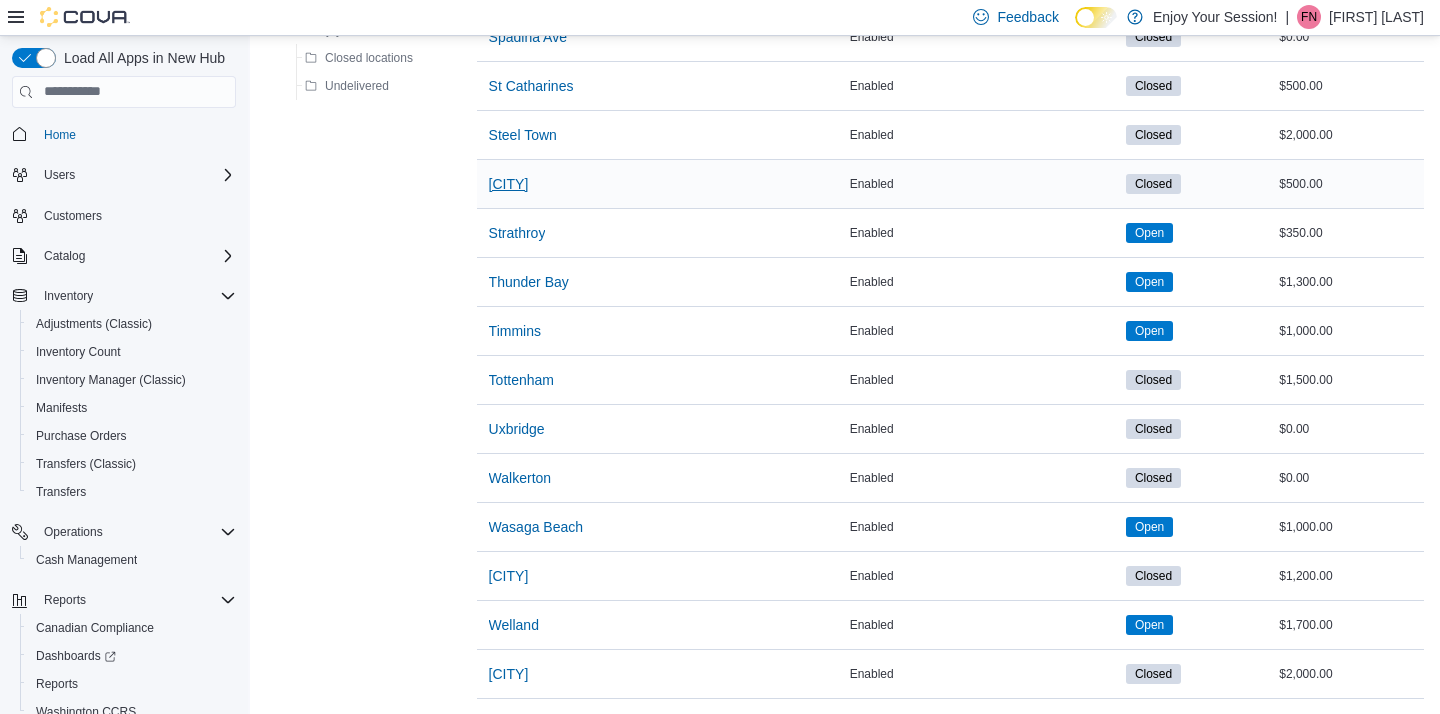 click on "[CITY]" at bounding box center [509, 184] 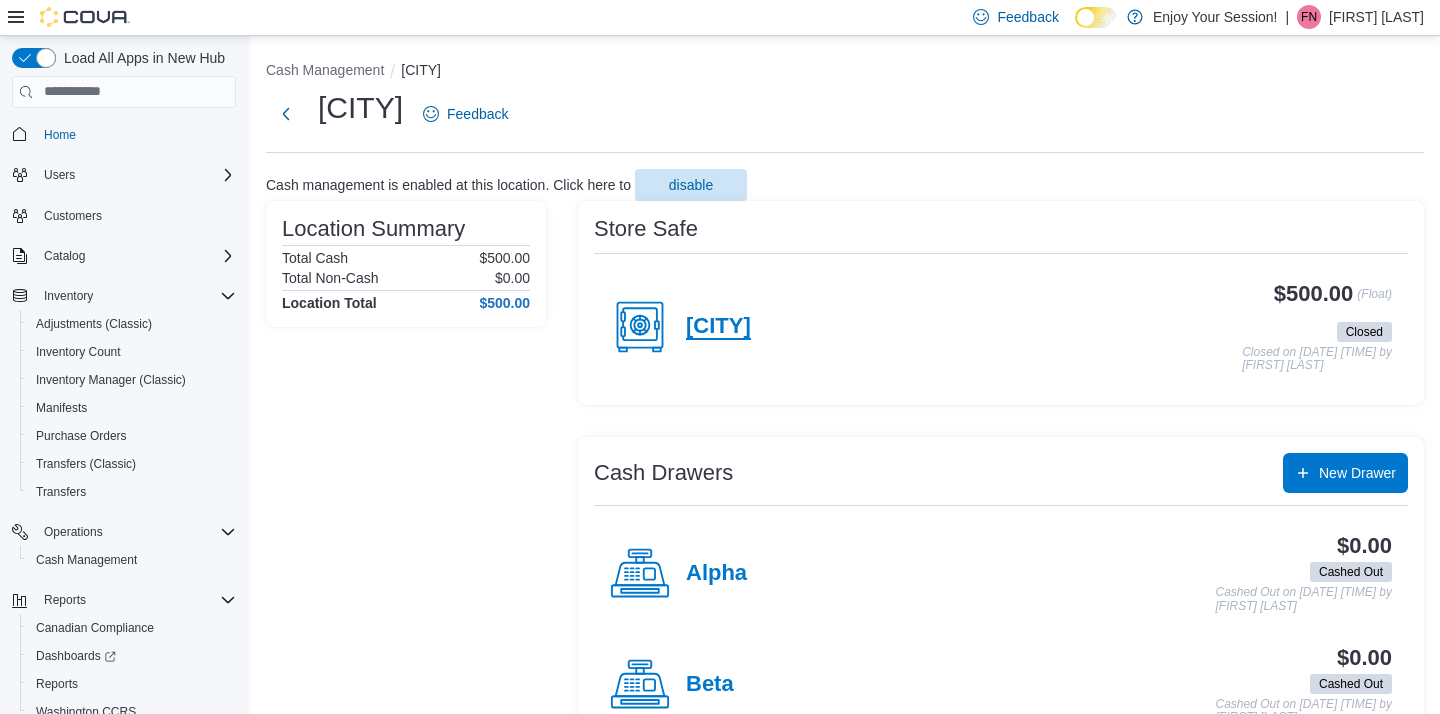 click on "[CITY]" at bounding box center [718, 327] 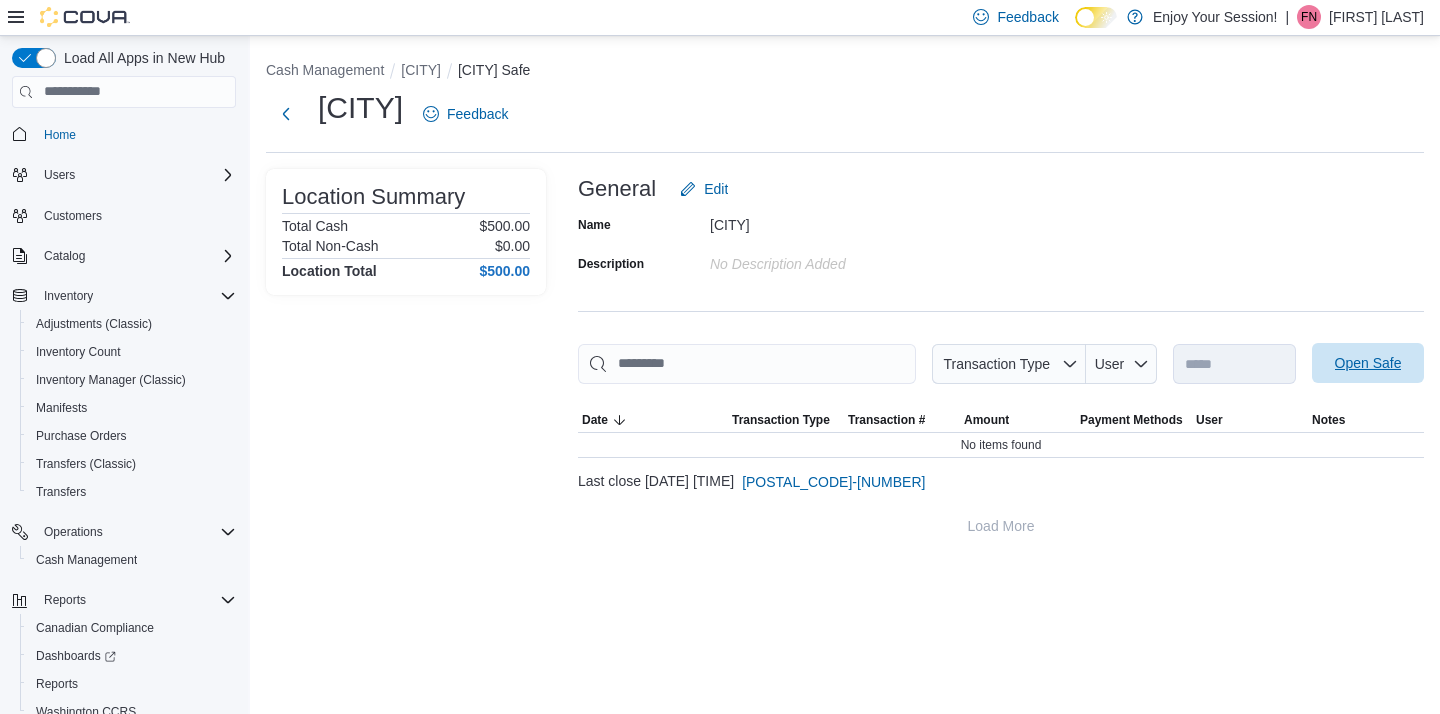click on "Open Safe" at bounding box center (1368, 363) 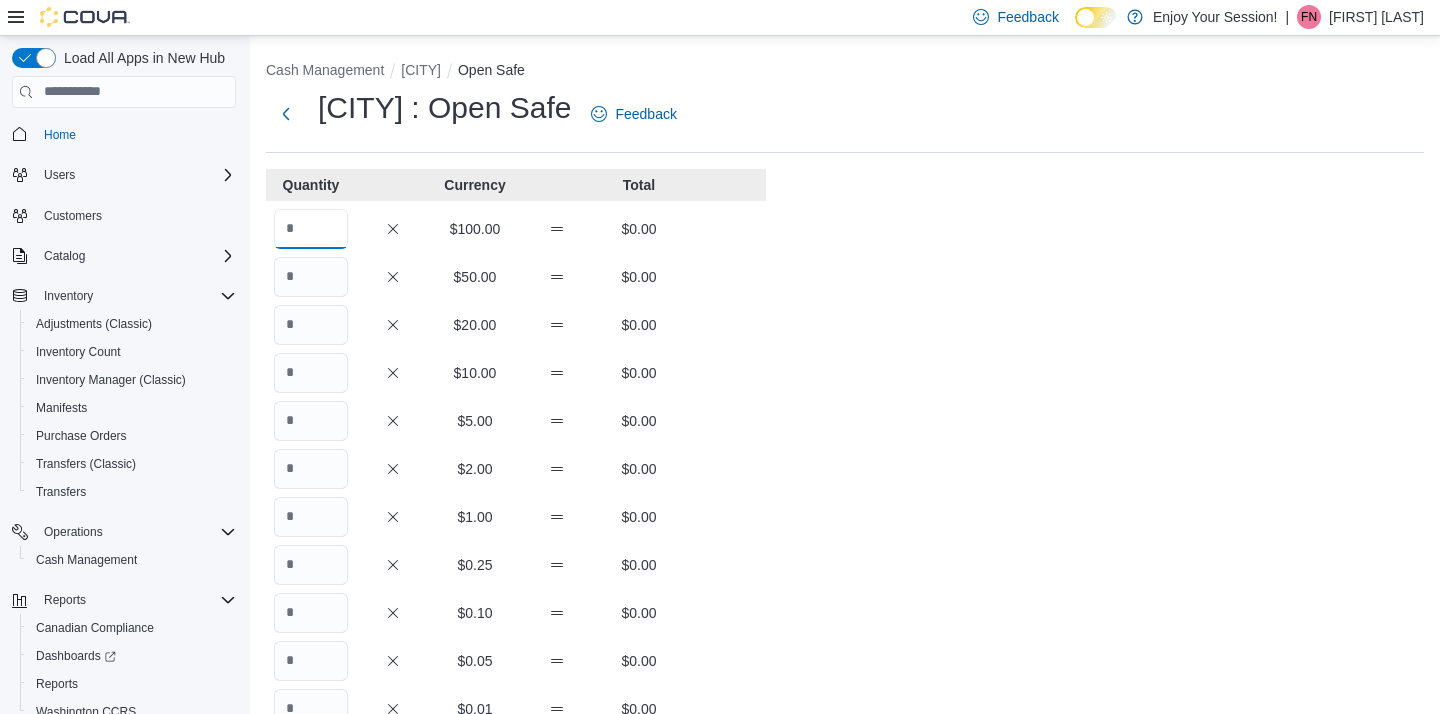 click at bounding box center [311, 229] 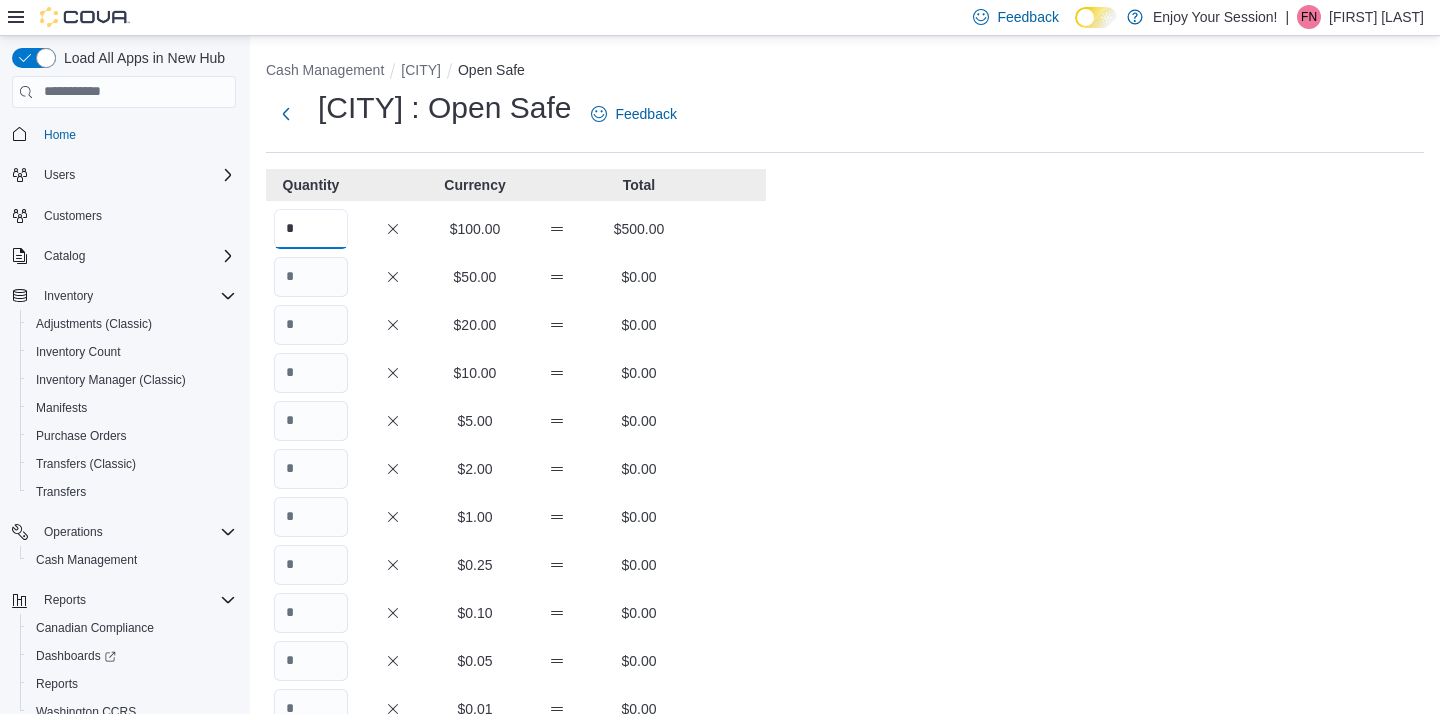scroll, scrollTop: 0, scrollLeft: 0, axis: both 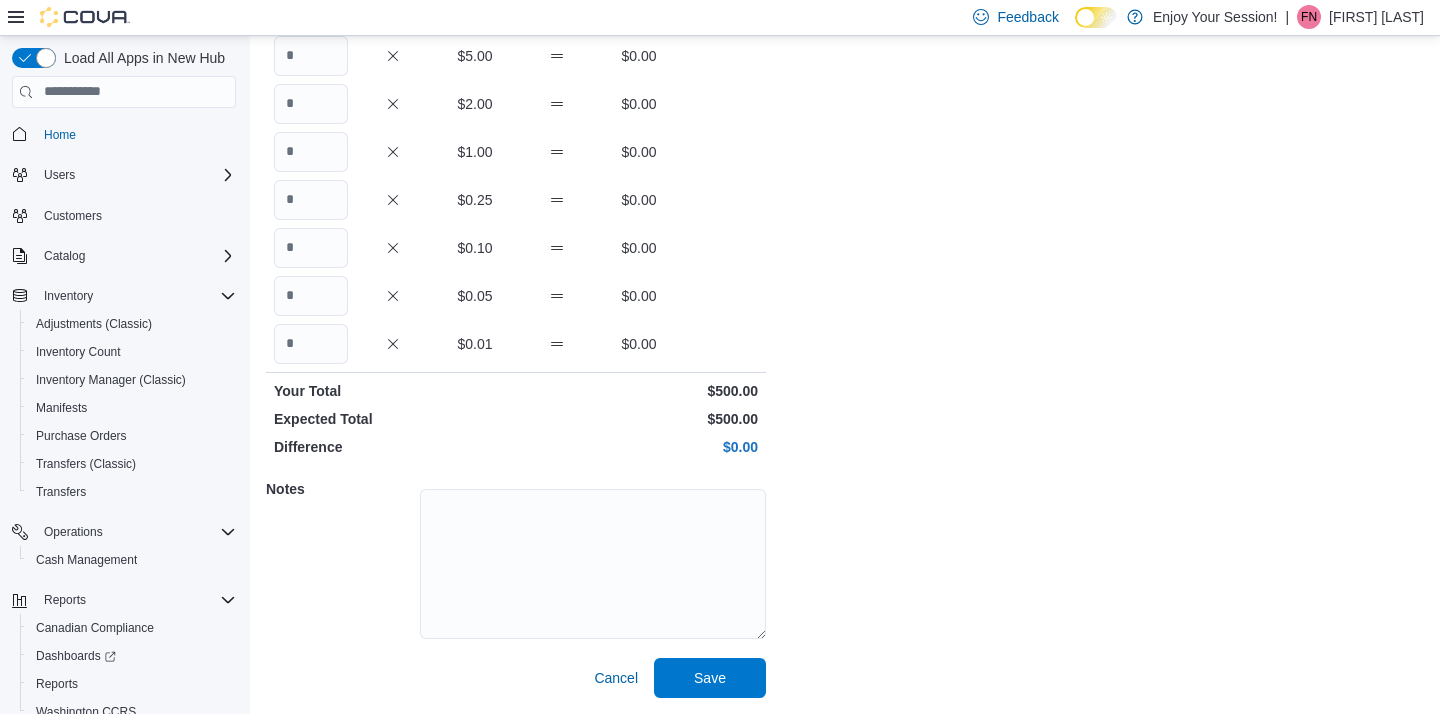 type on "*" 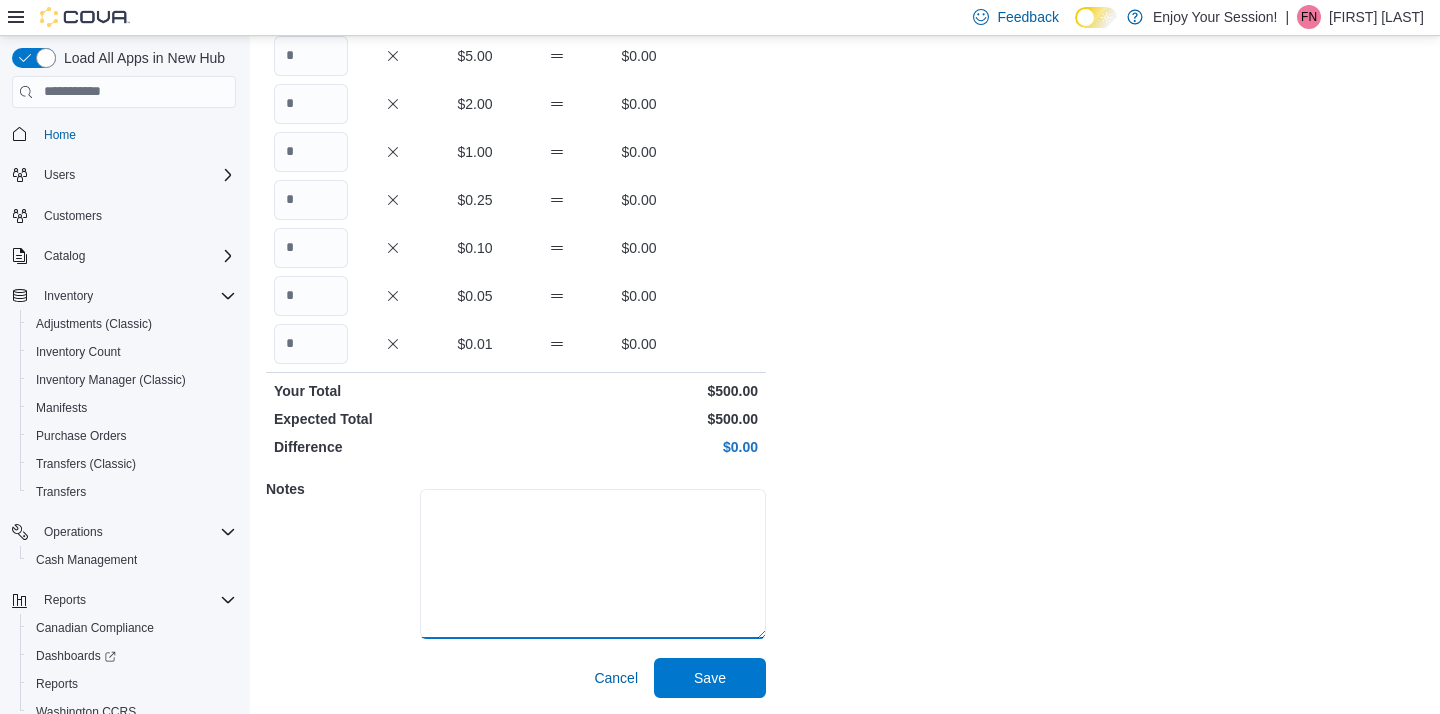 scroll, scrollTop: 364, scrollLeft: 0, axis: vertical 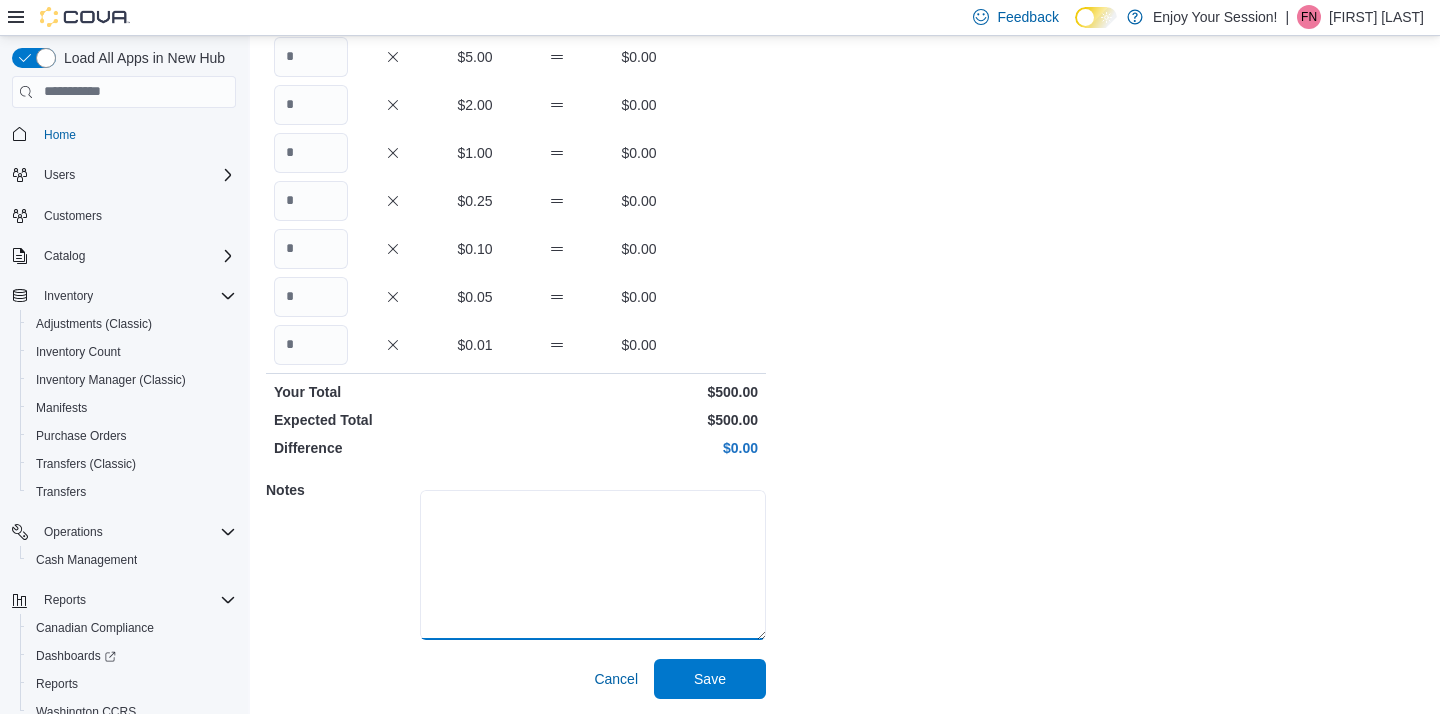 click at bounding box center (593, 565) 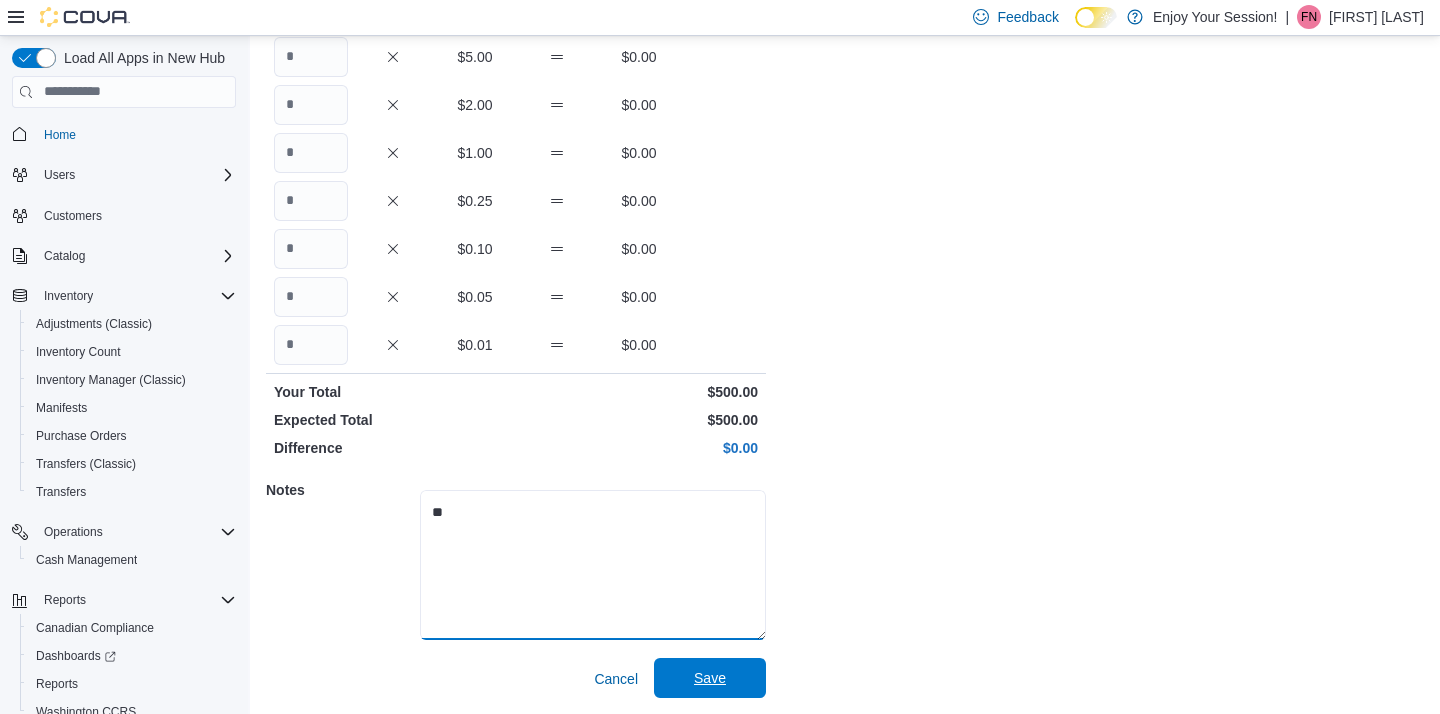 type on "**" 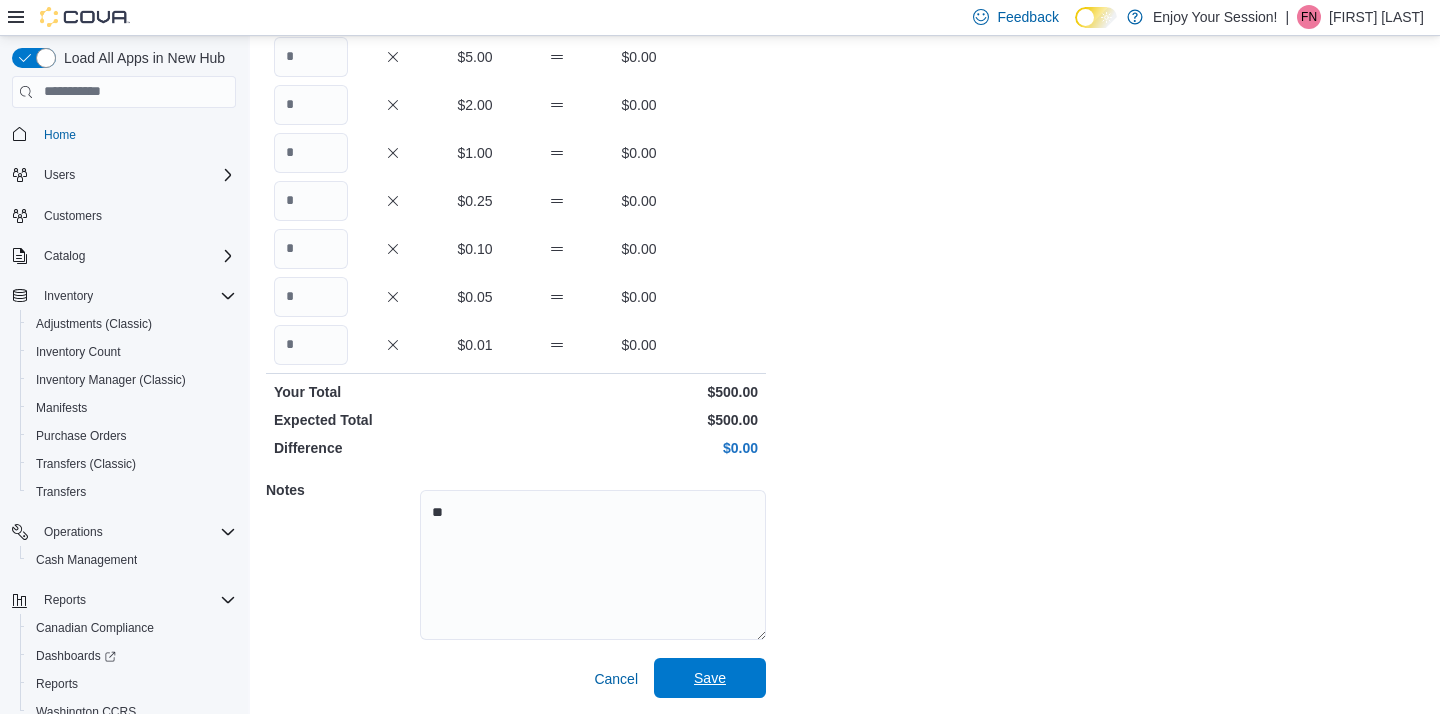 click on "Save" at bounding box center (710, 678) 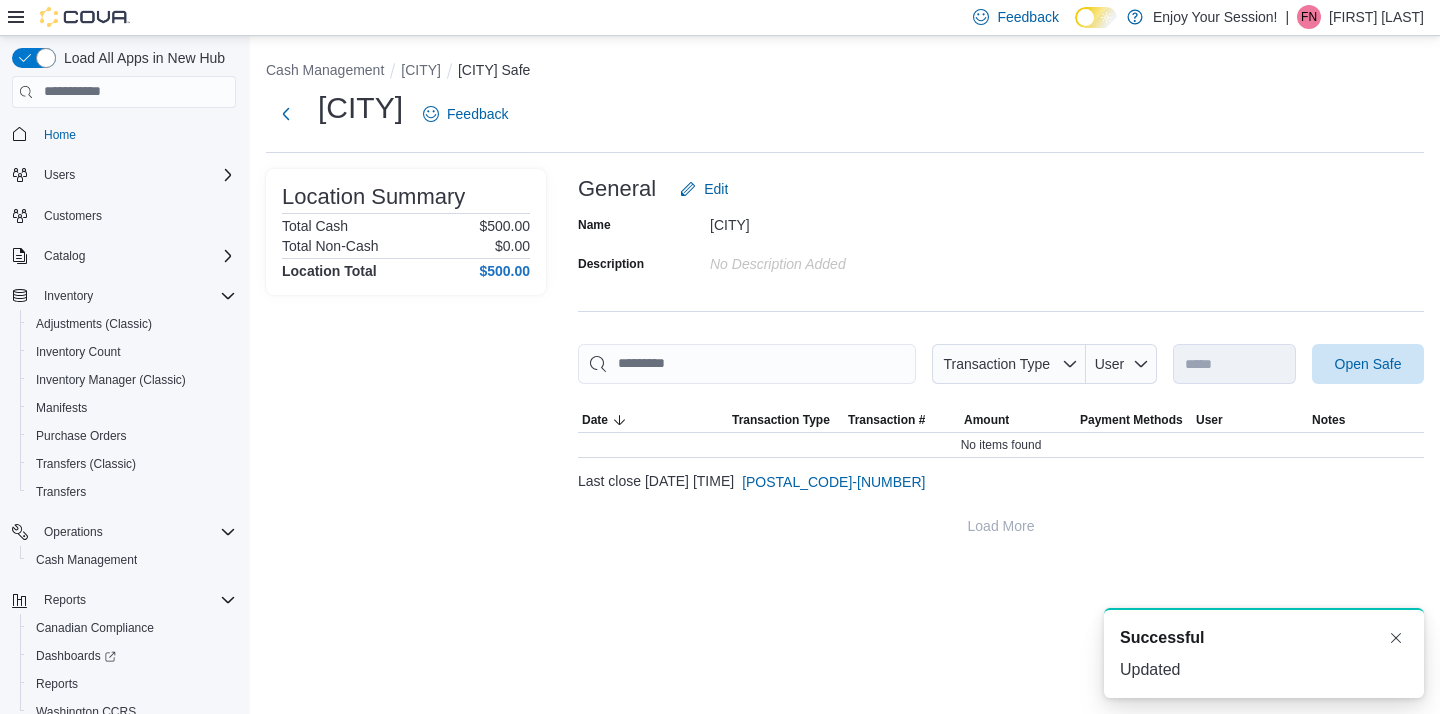 scroll, scrollTop: 0, scrollLeft: 0, axis: both 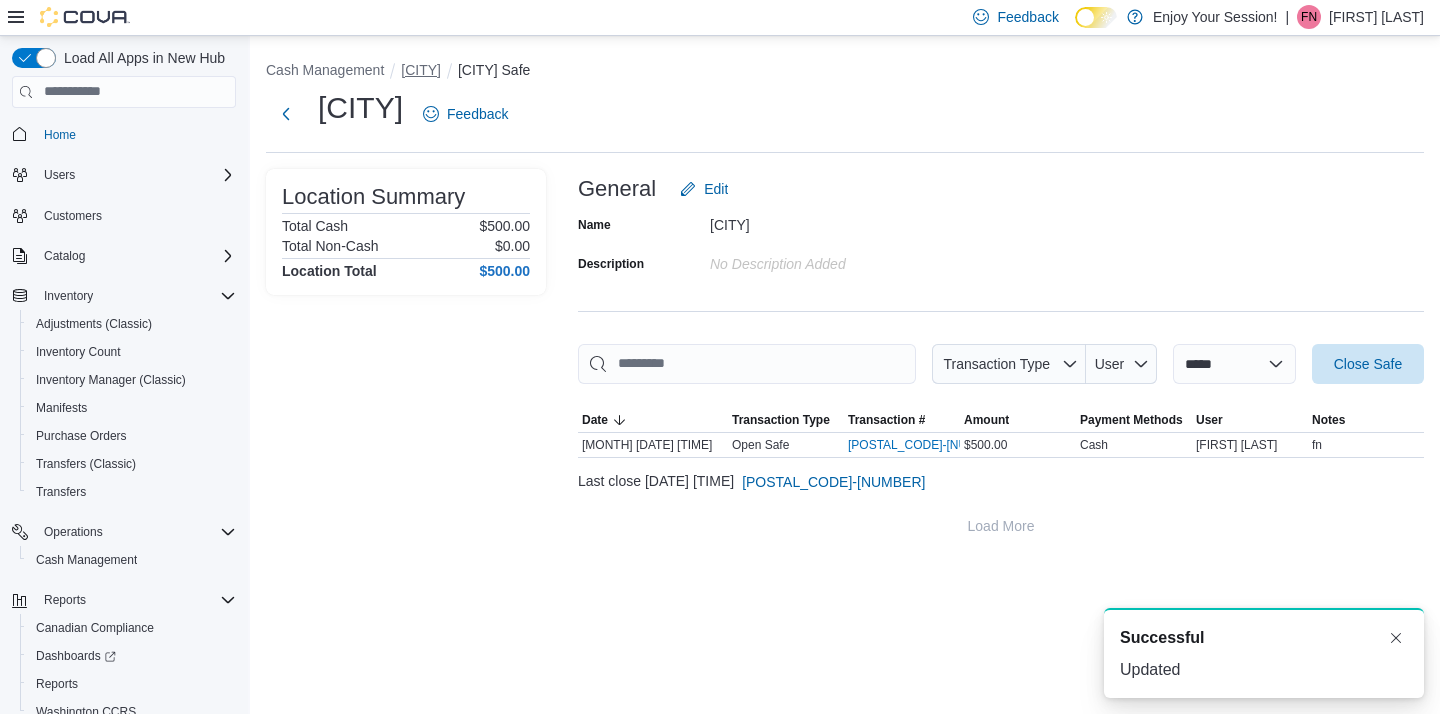 click on "[CITY]" at bounding box center (421, 70) 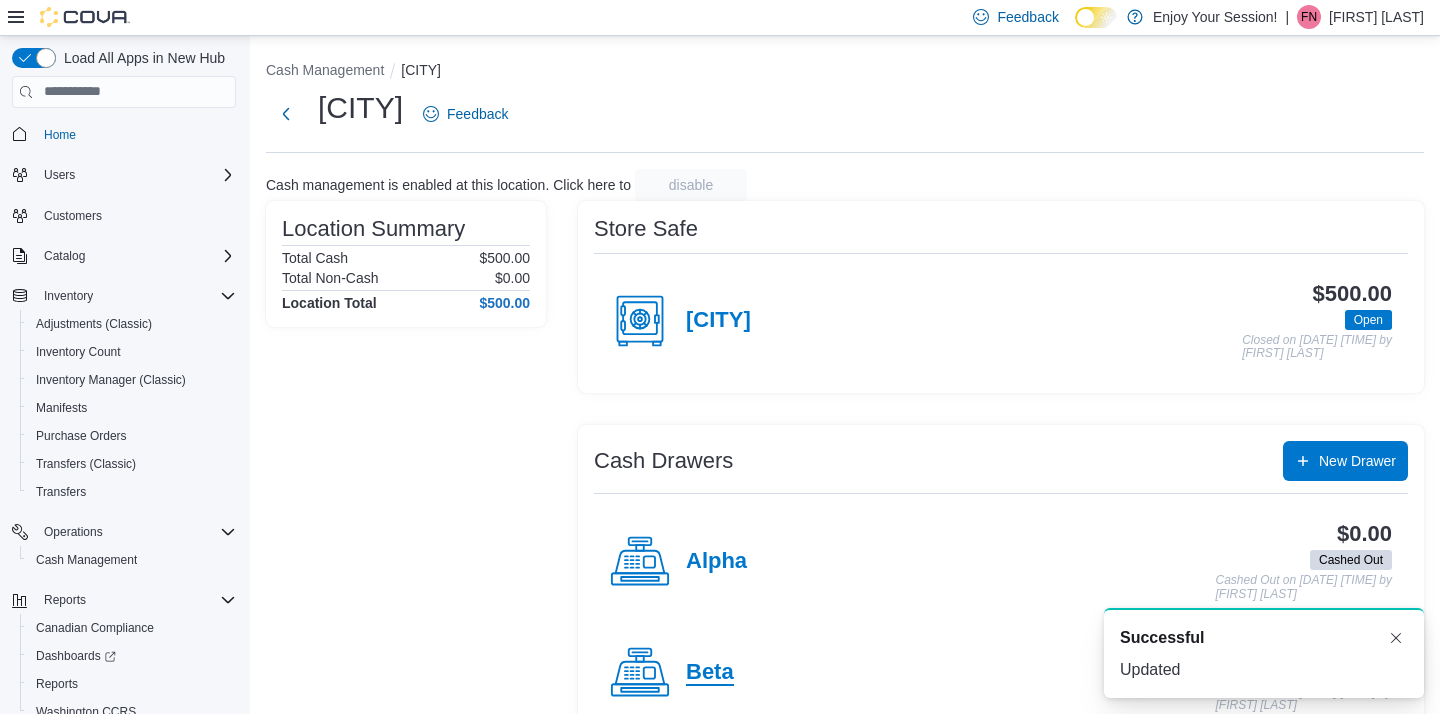 click on "Beta" at bounding box center [710, 673] 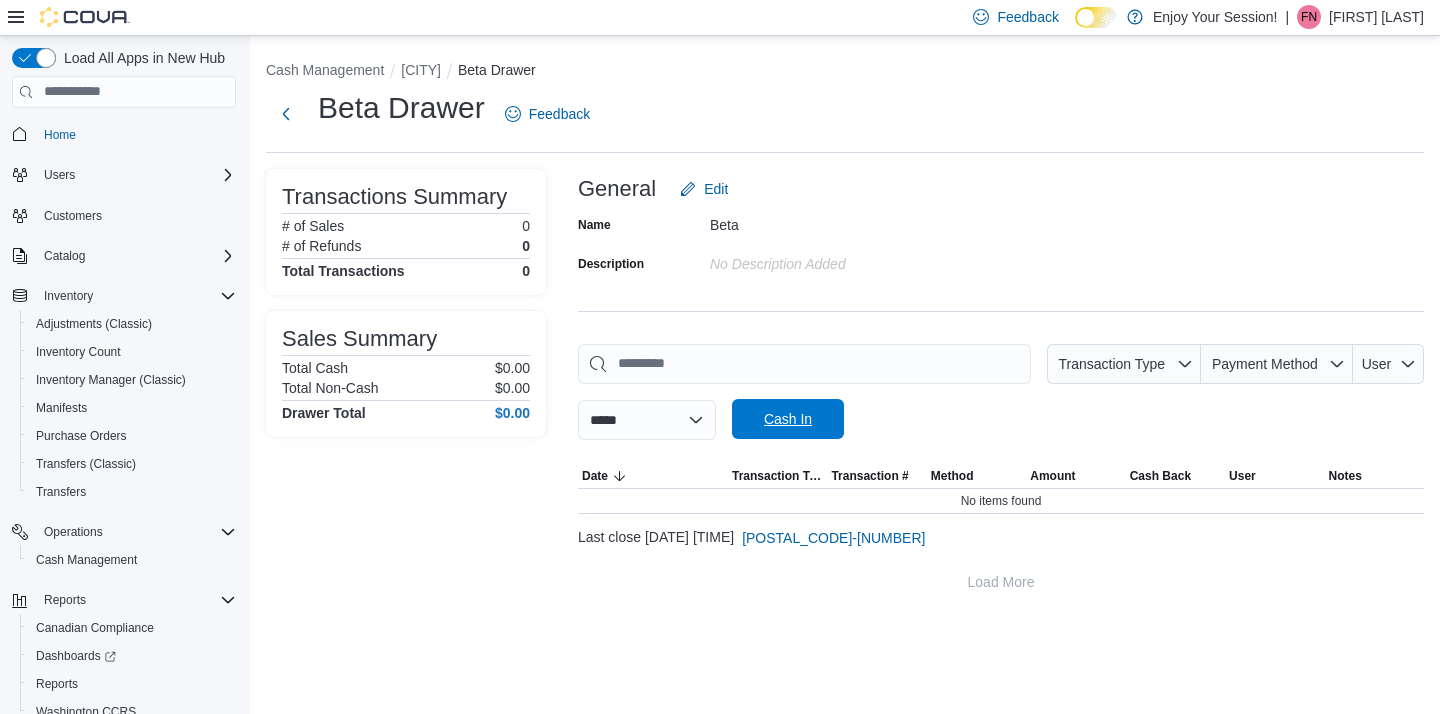 click on "Cash In" at bounding box center [788, 419] 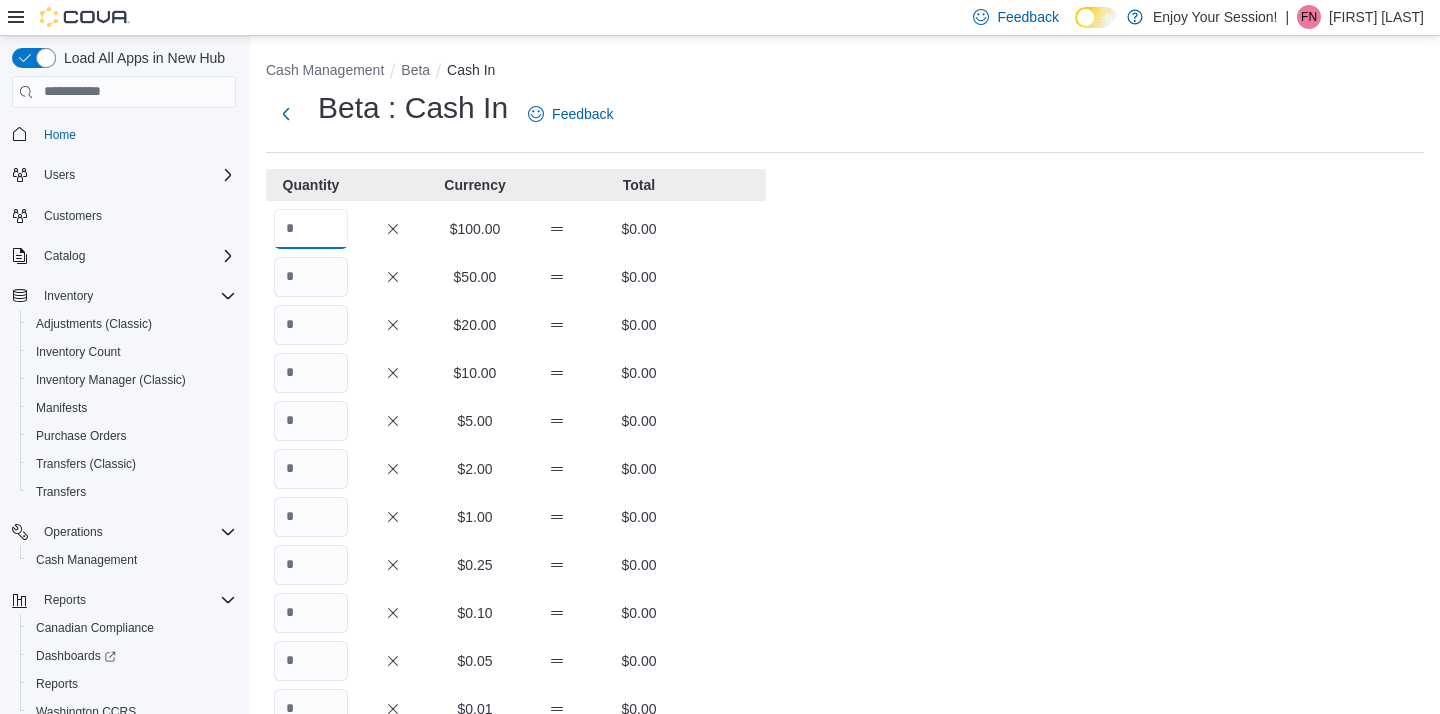 click at bounding box center [311, 229] 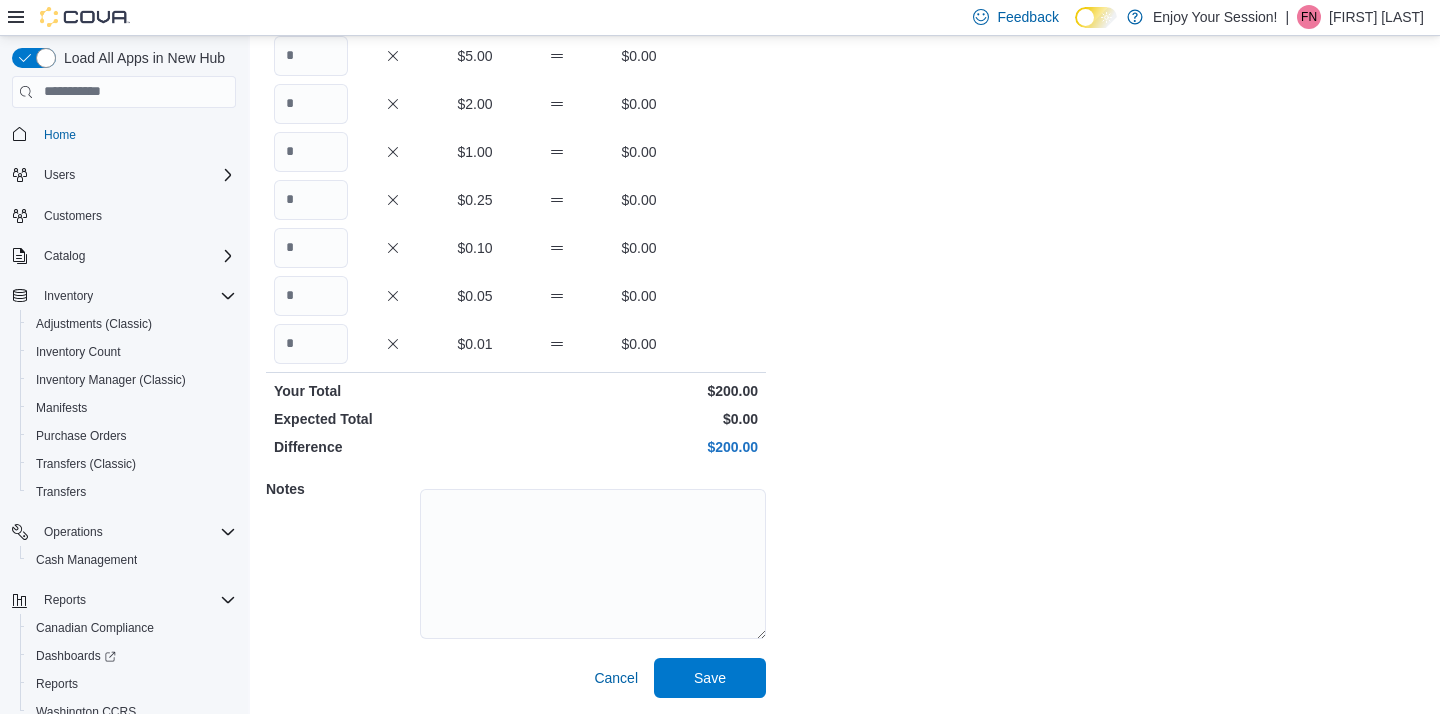 type on "*" 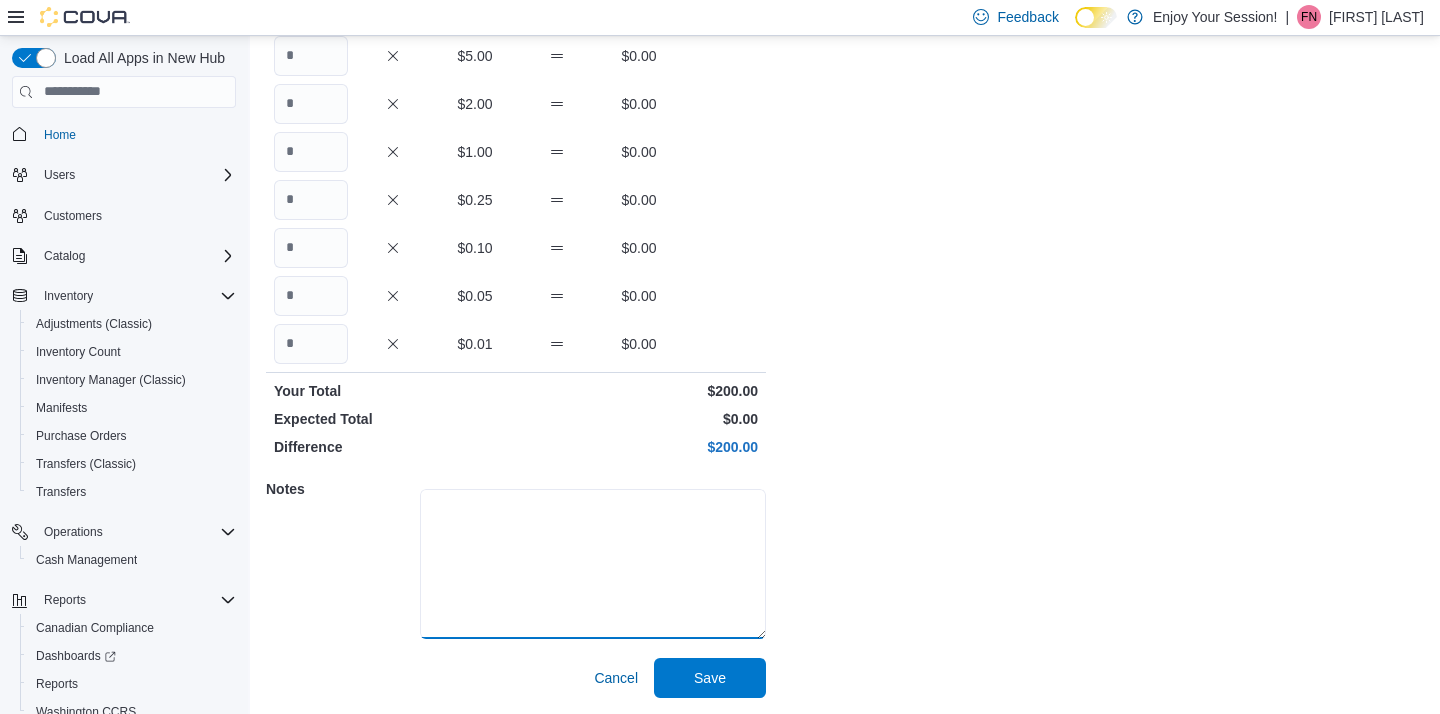 scroll, scrollTop: 364, scrollLeft: 0, axis: vertical 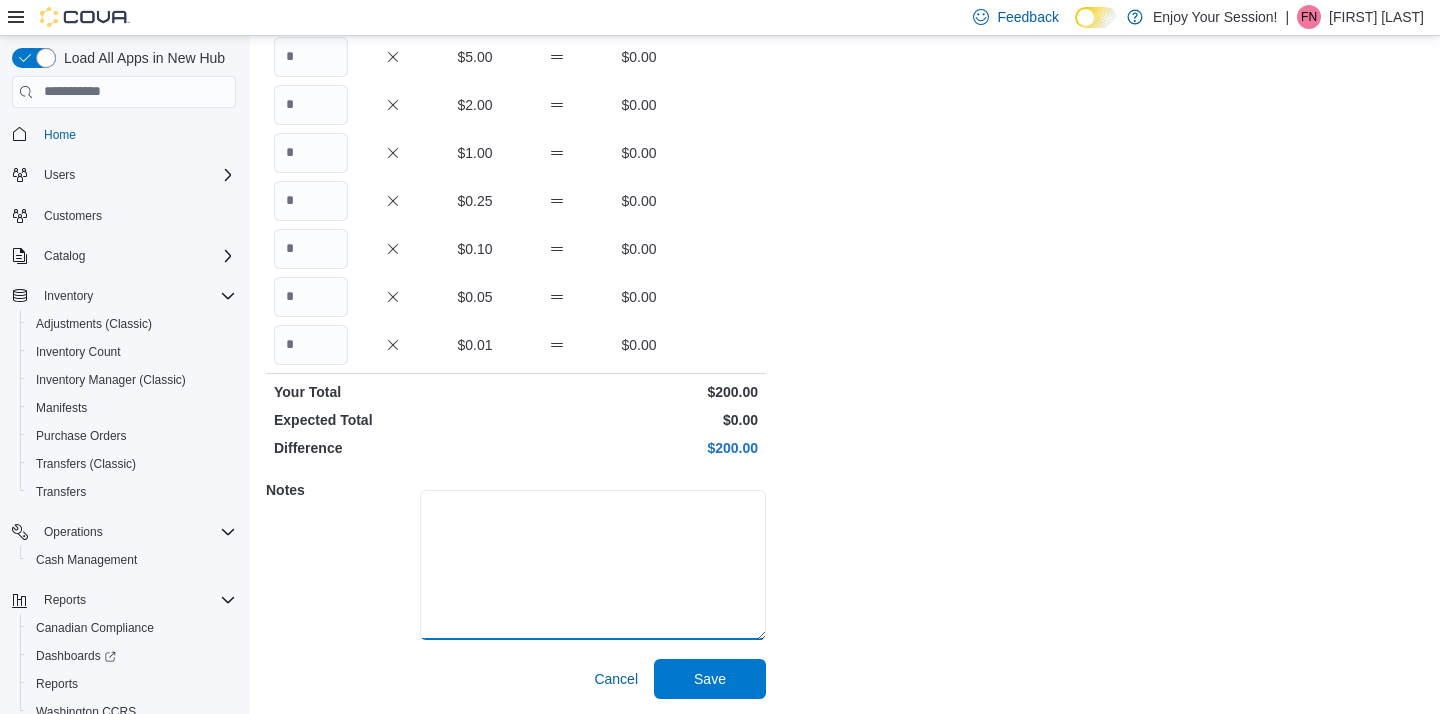 click at bounding box center [593, 565] 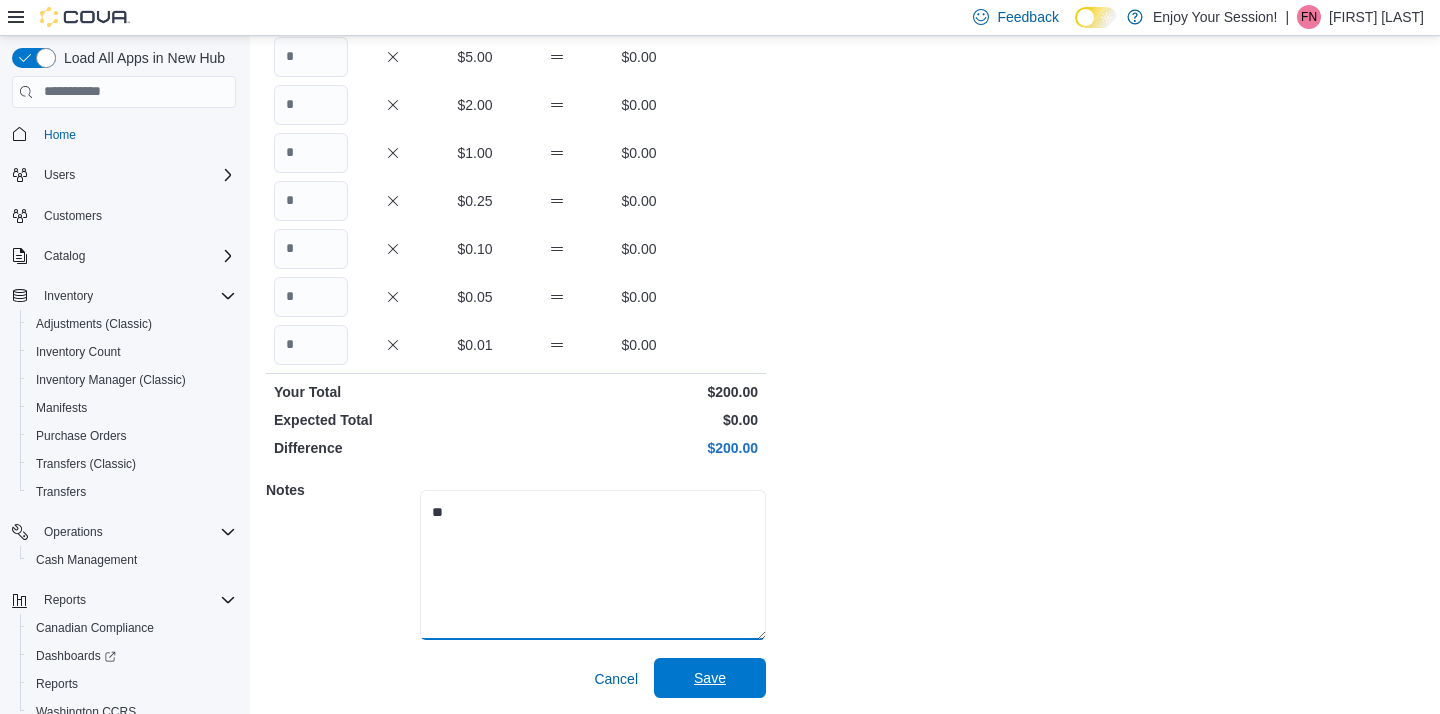 type on "**" 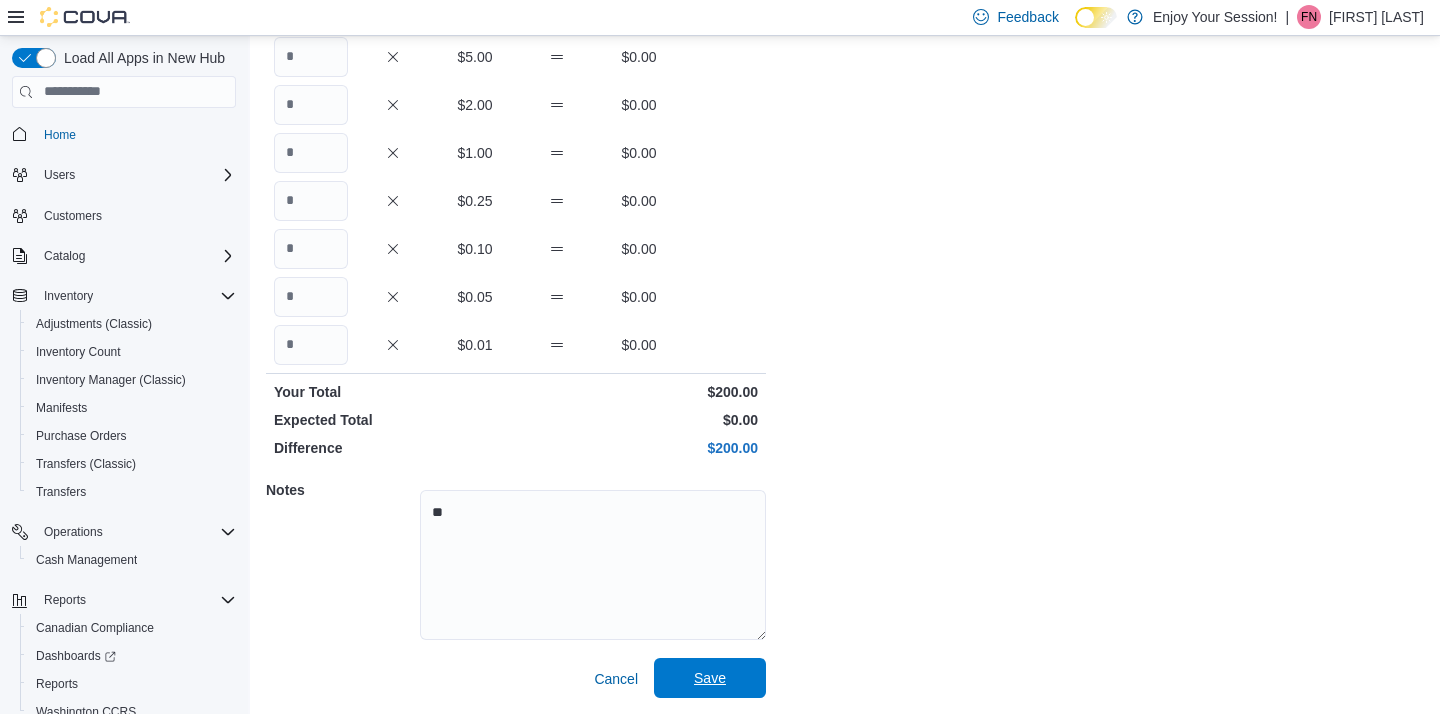 click on "Save" at bounding box center [710, 678] 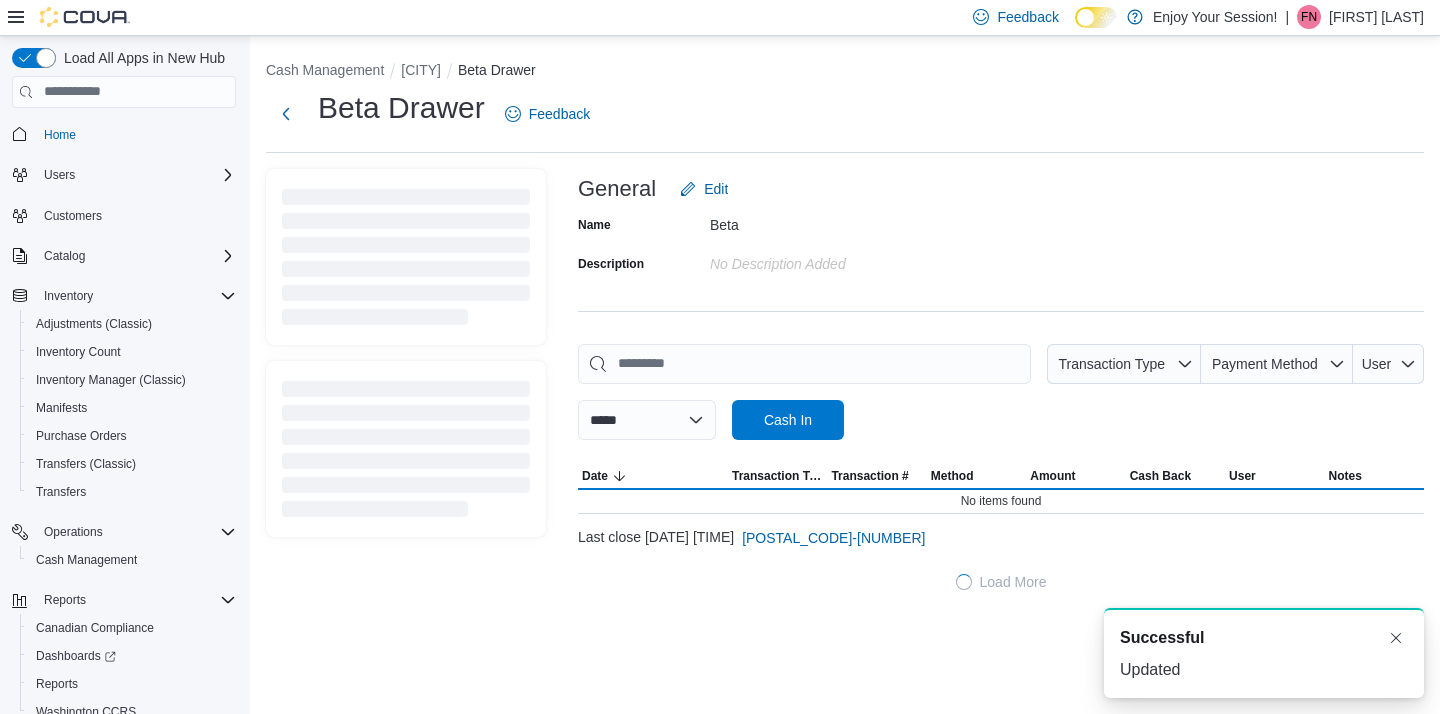scroll, scrollTop: 0, scrollLeft: 0, axis: both 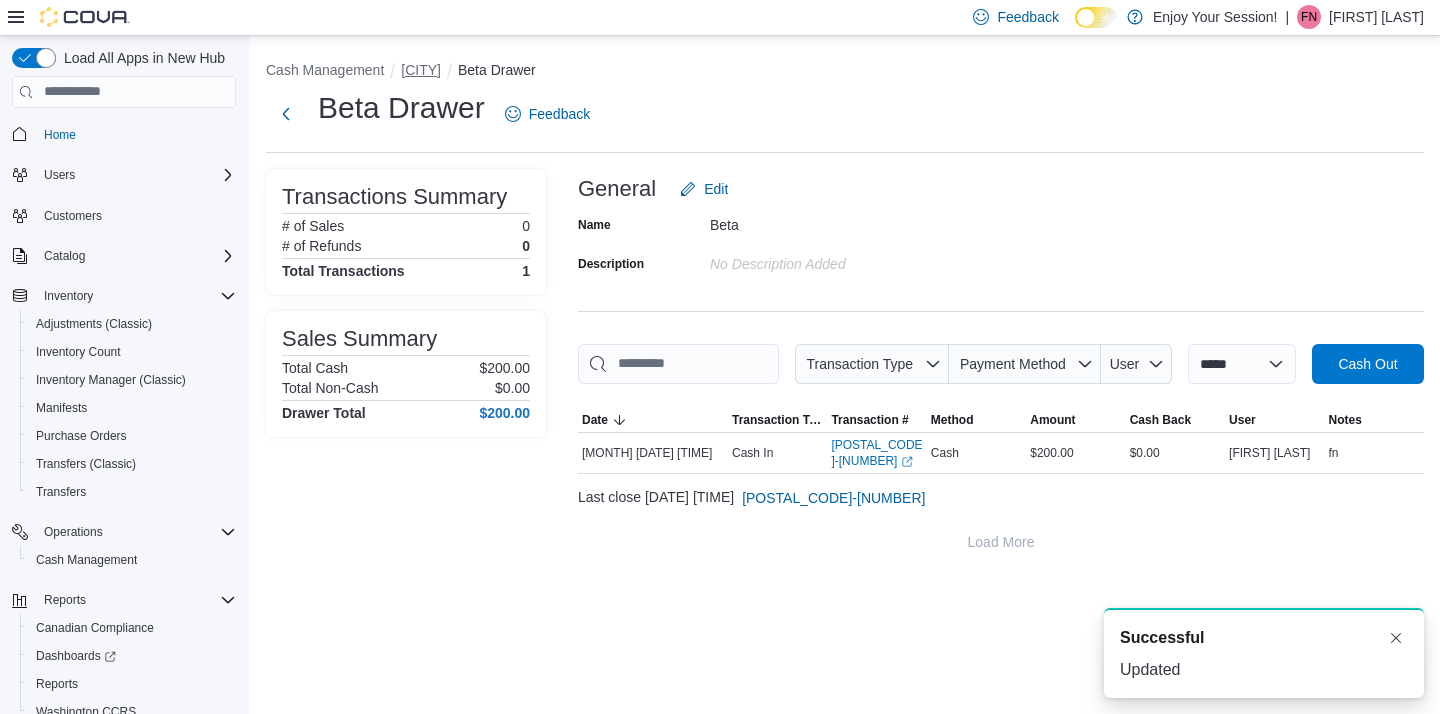 click on "[CITY]" at bounding box center (421, 70) 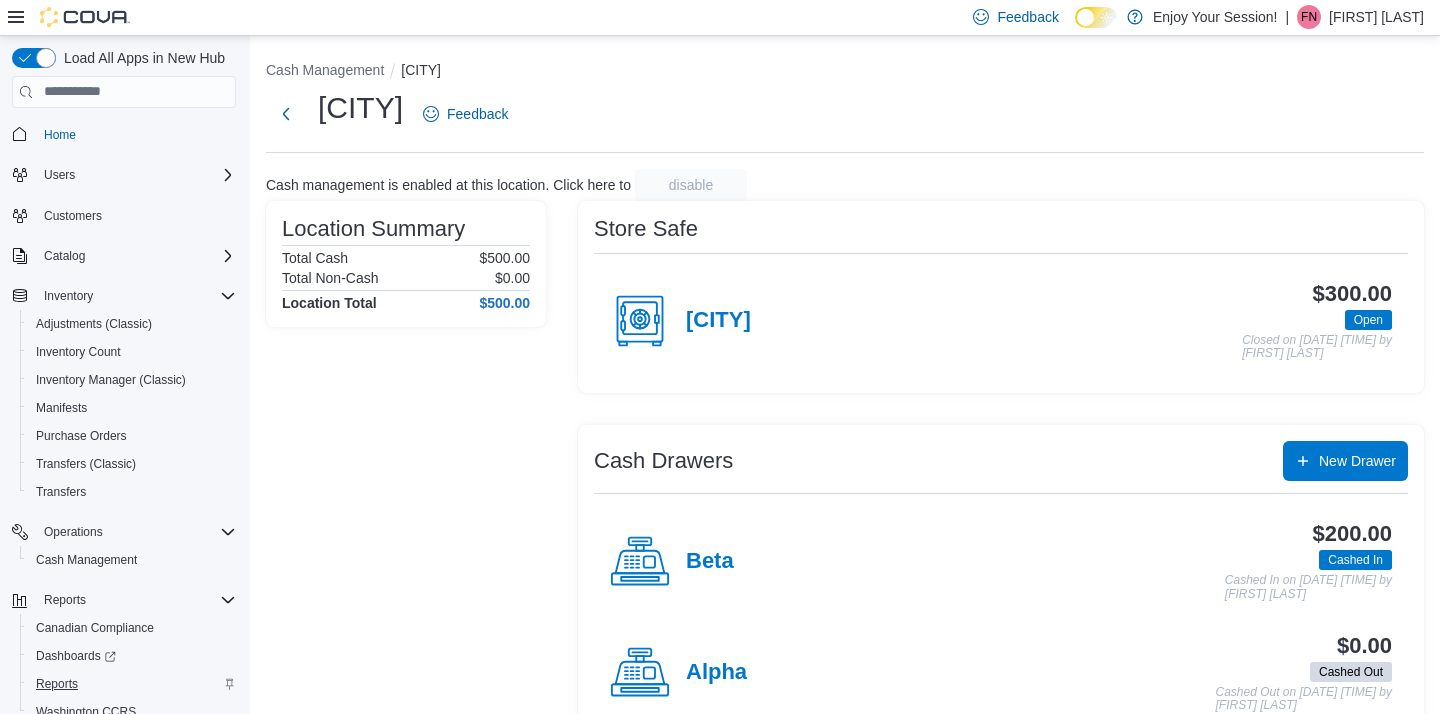 click on "Reports" at bounding box center [57, 684] 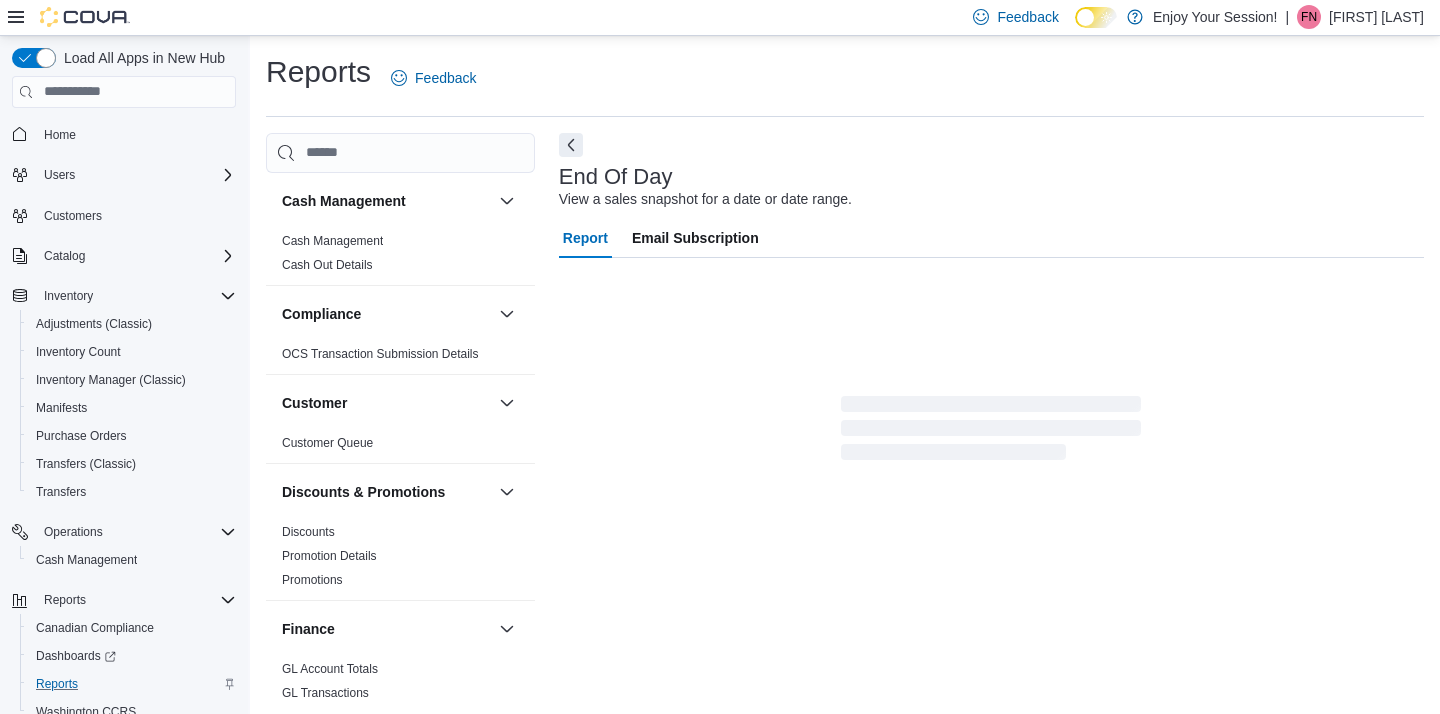 scroll, scrollTop: 9, scrollLeft: 0, axis: vertical 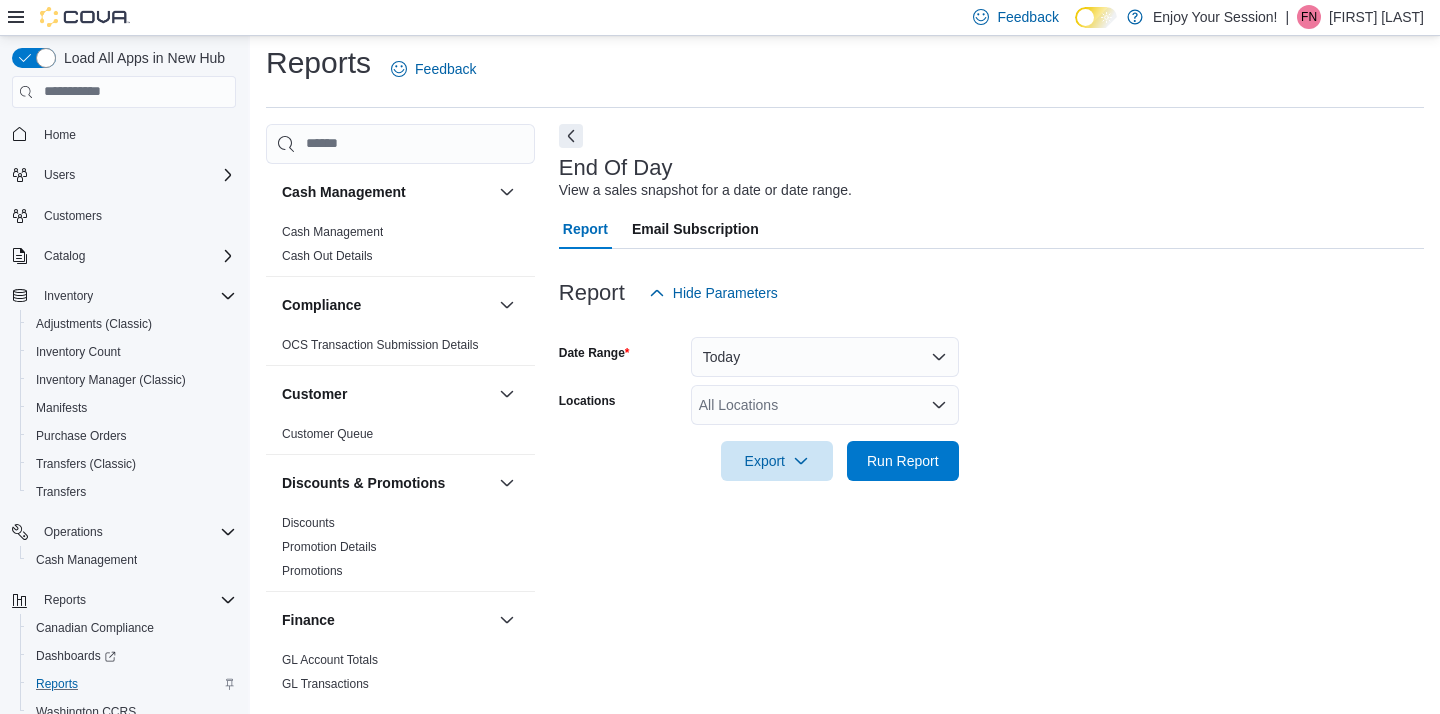 click on "Today" at bounding box center [825, 357] 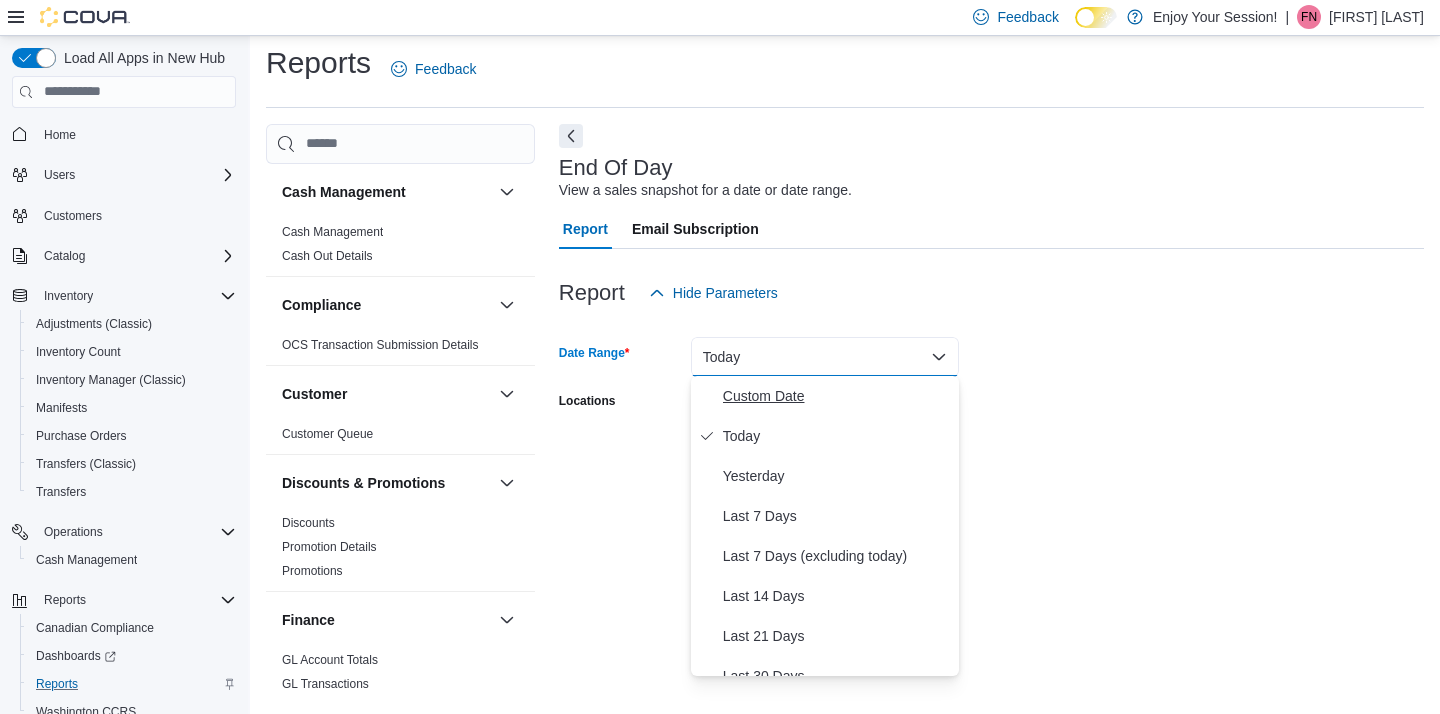 click on "Custom Date" at bounding box center (837, 396) 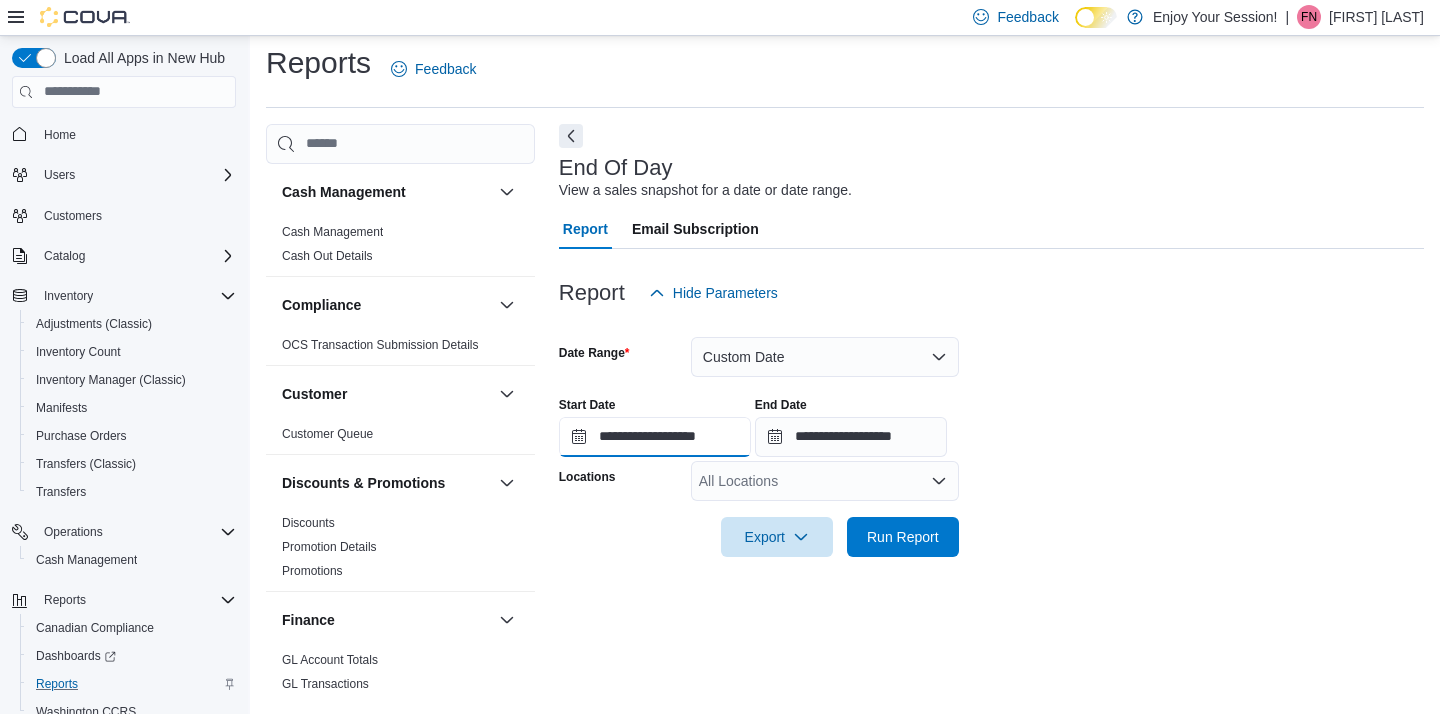 click on "**********" at bounding box center [655, 437] 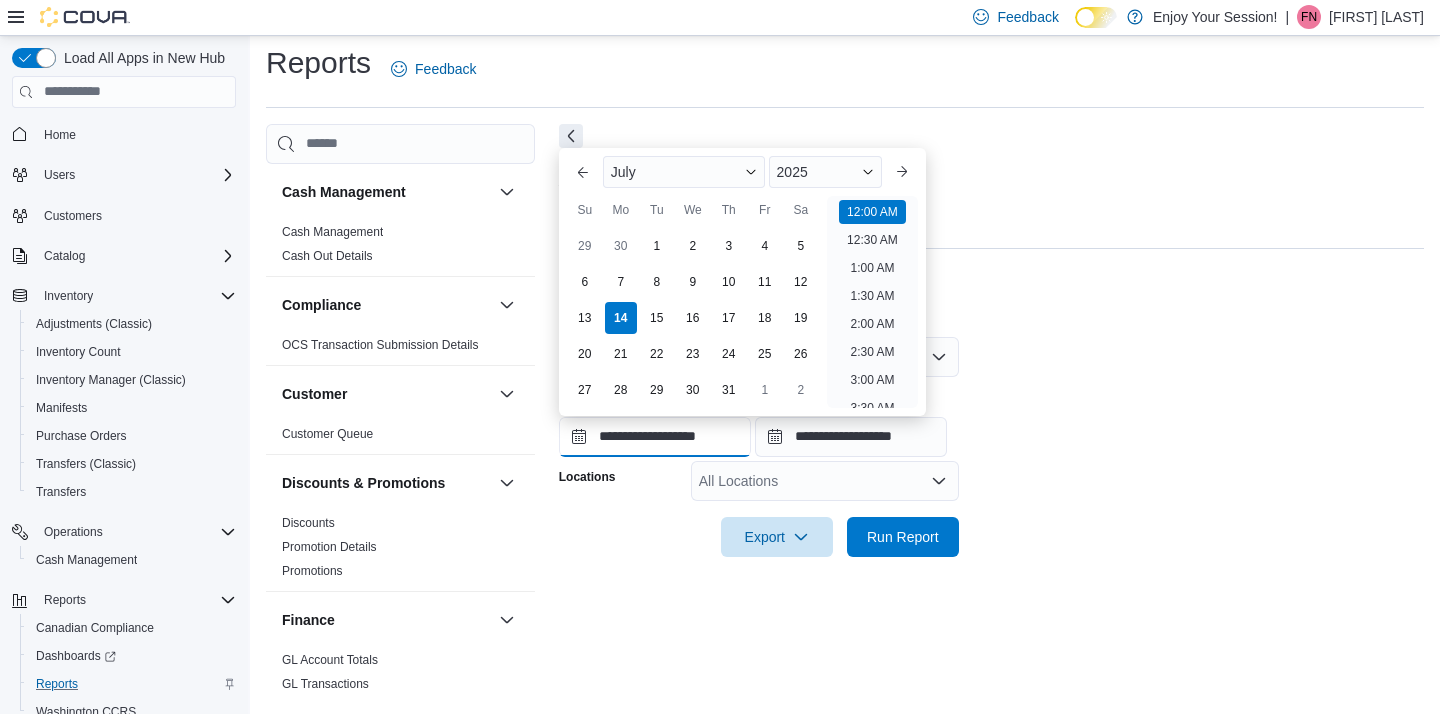 scroll, scrollTop: 62, scrollLeft: 0, axis: vertical 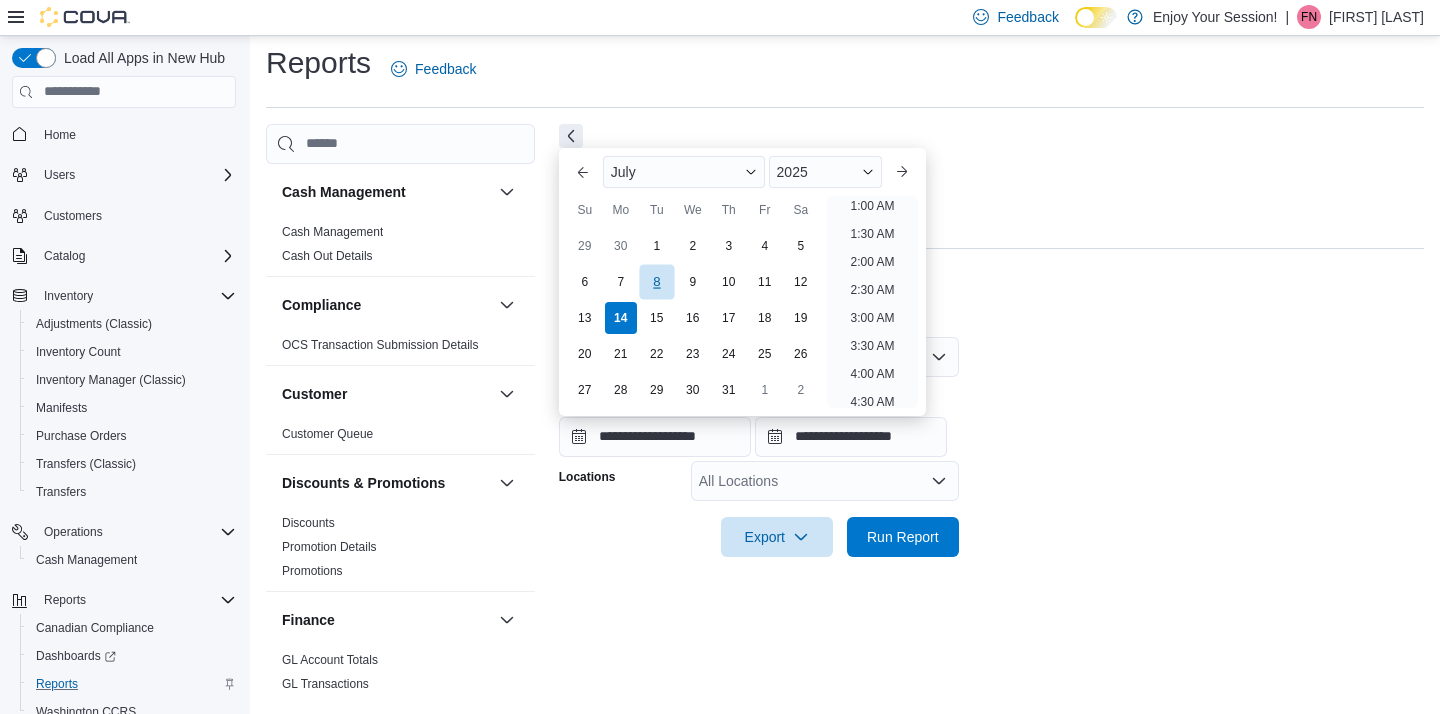 click on "8" at bounding box center [656, 281] 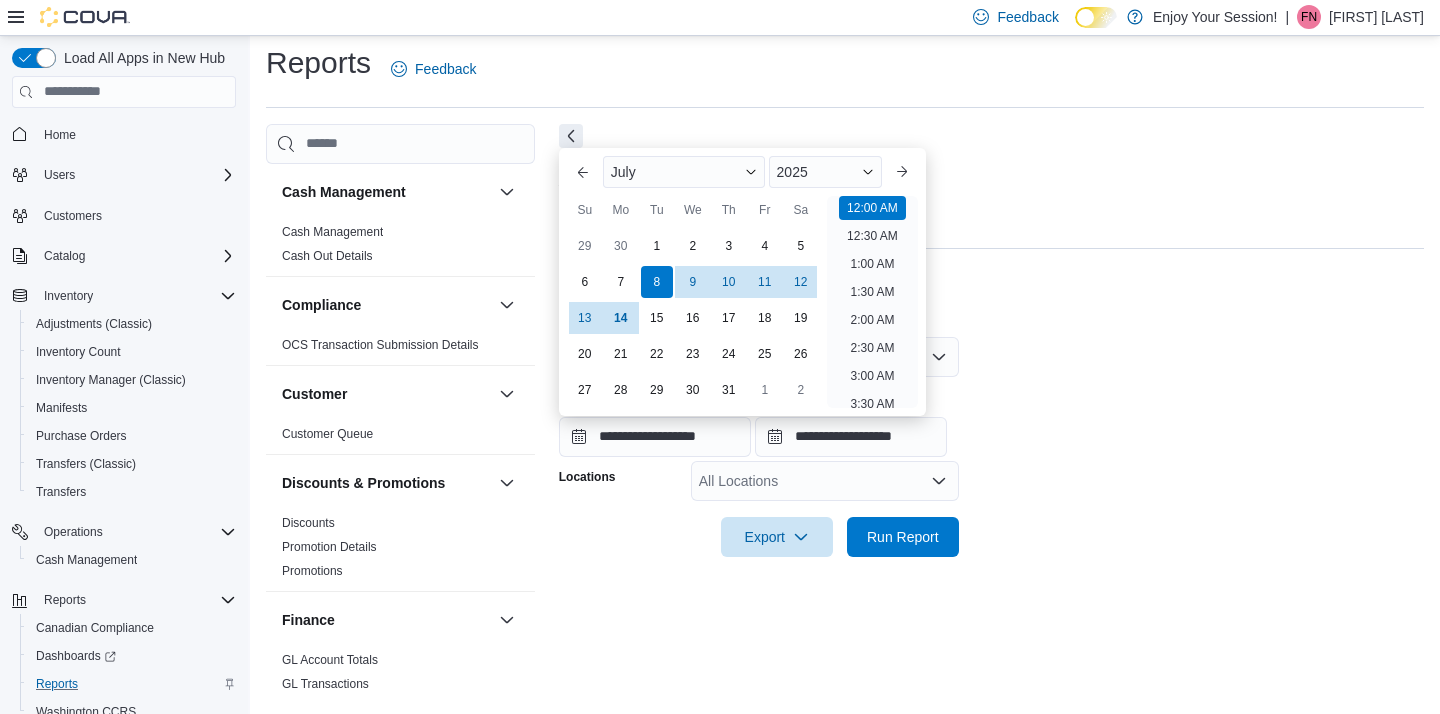 click on "**********" at bounding box center (991, 435) 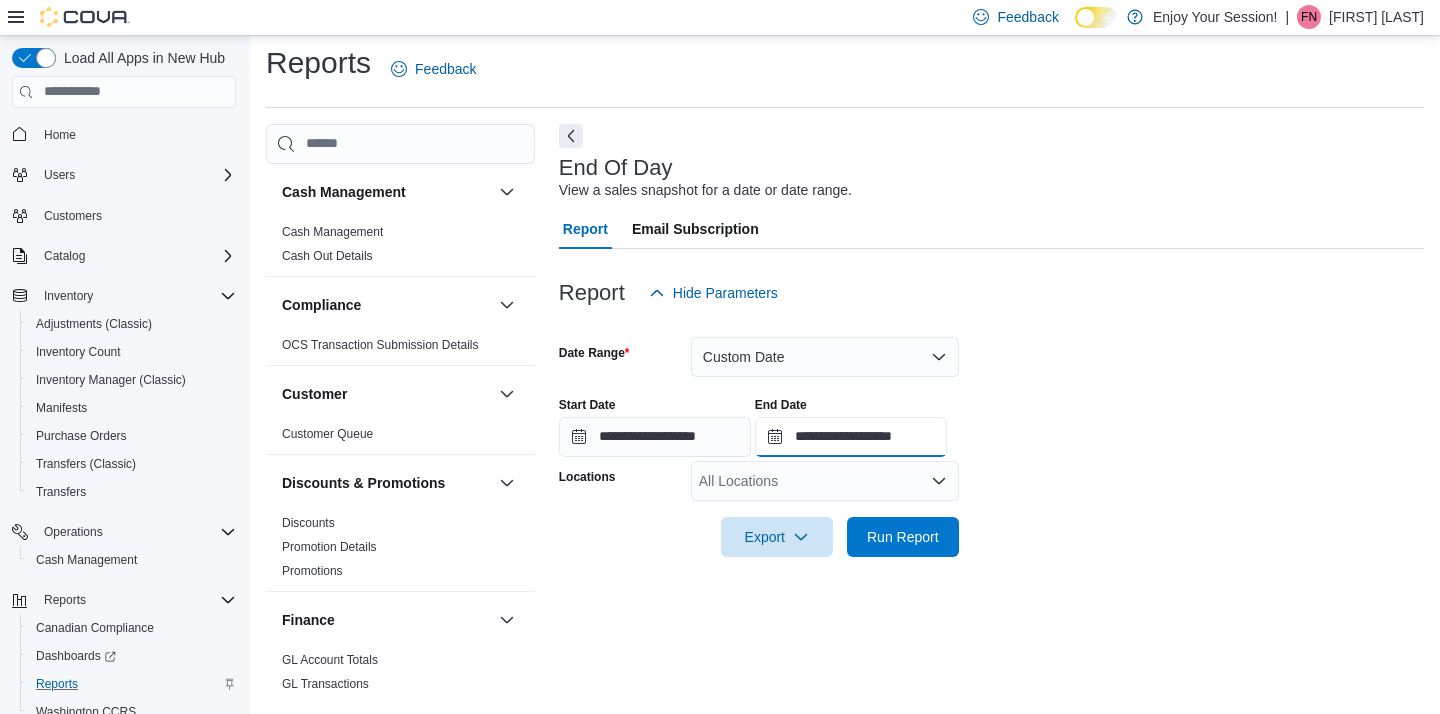 click on "**********" at bounding box center [851, 437] 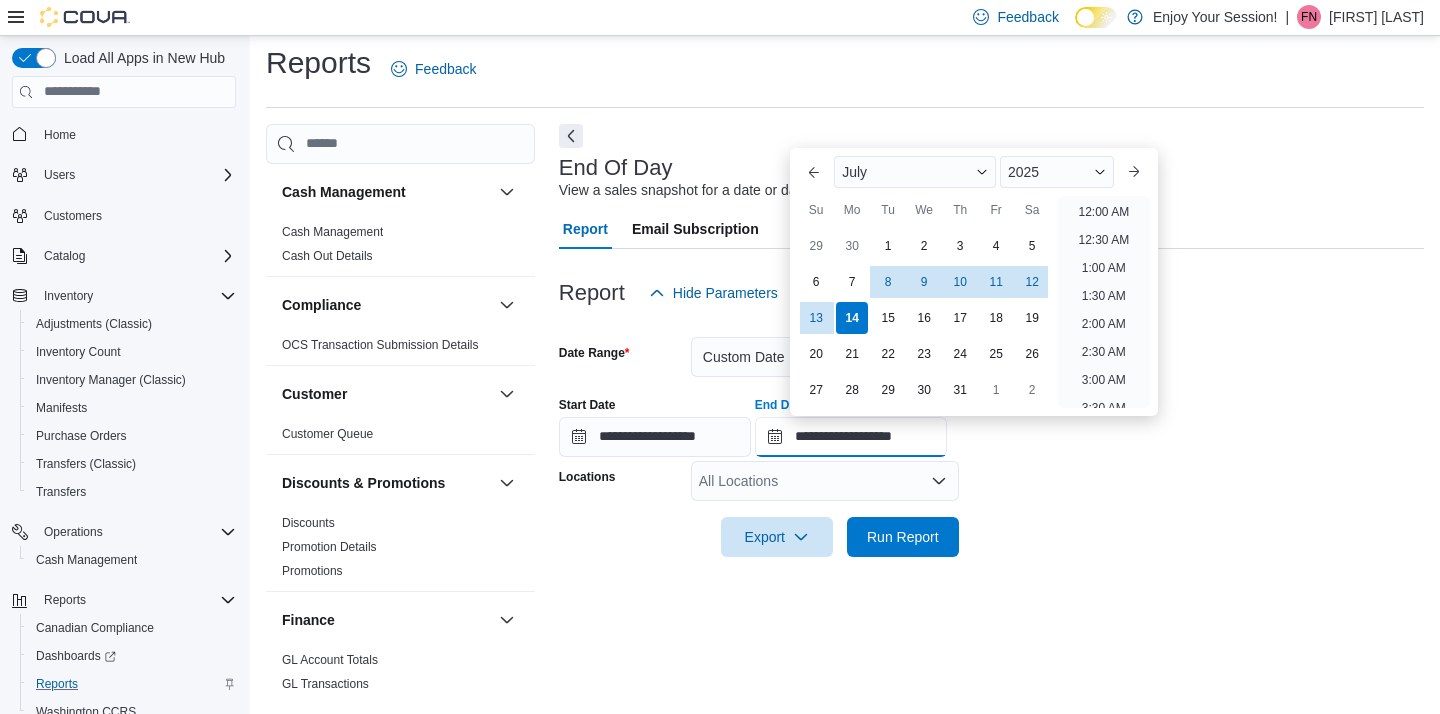 scroll, scrollTop: 1136, scrollLeft: 0, axis: vertical 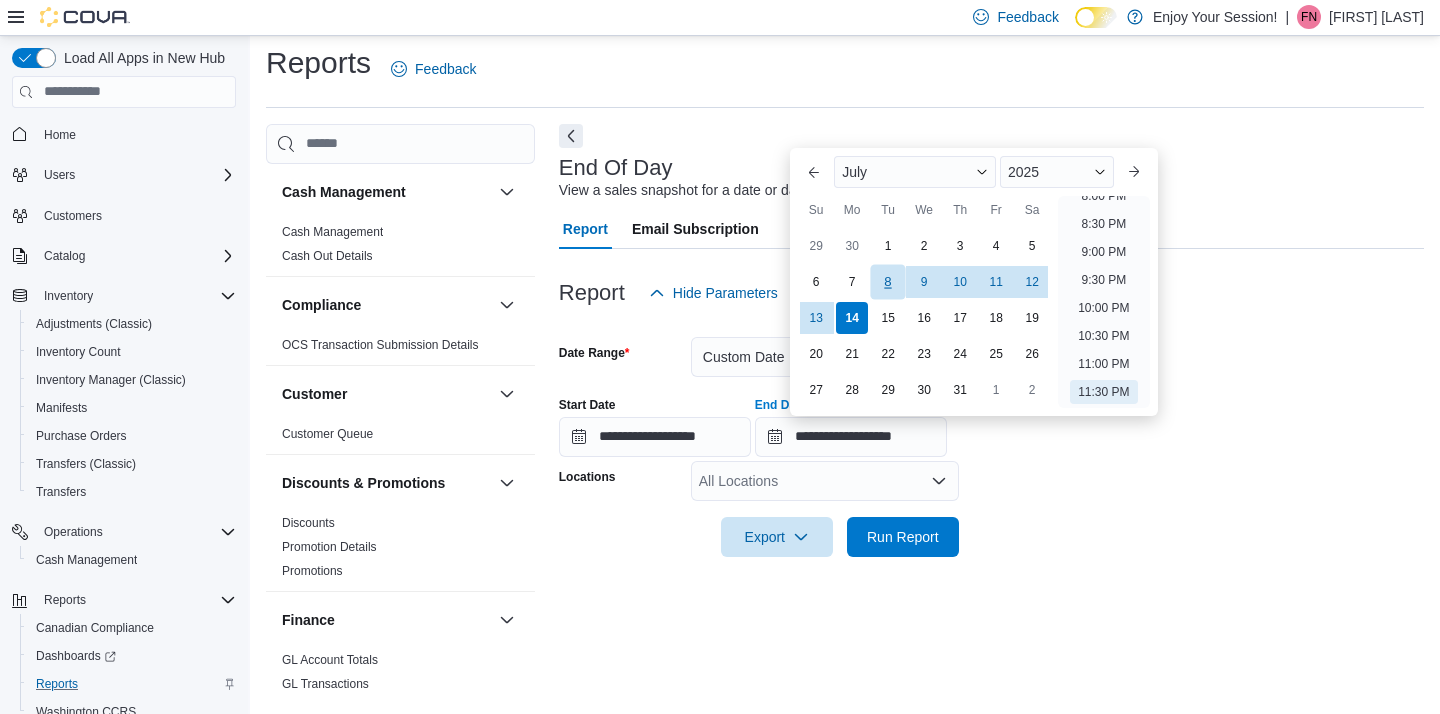 click on "8" at bounding box center [888, 281] 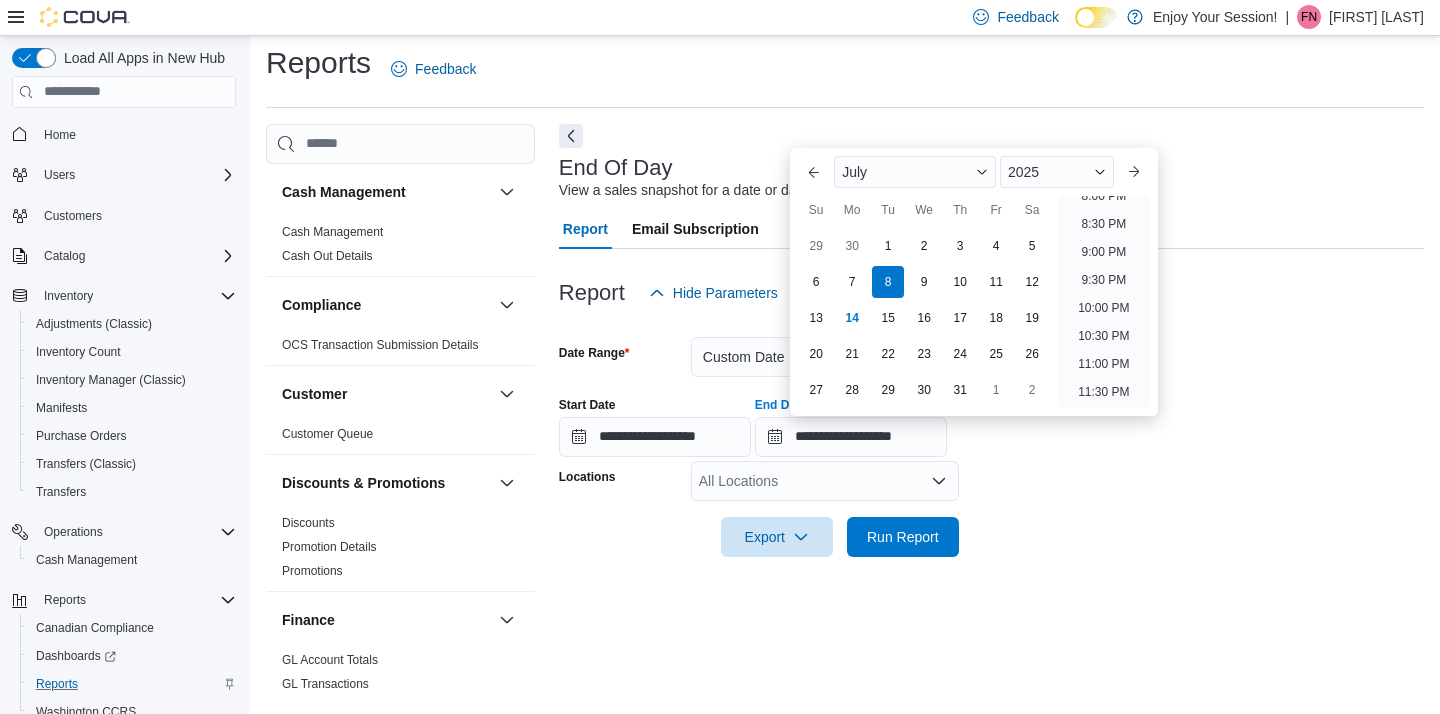 click on "**********" at bounding box center [991, 435] 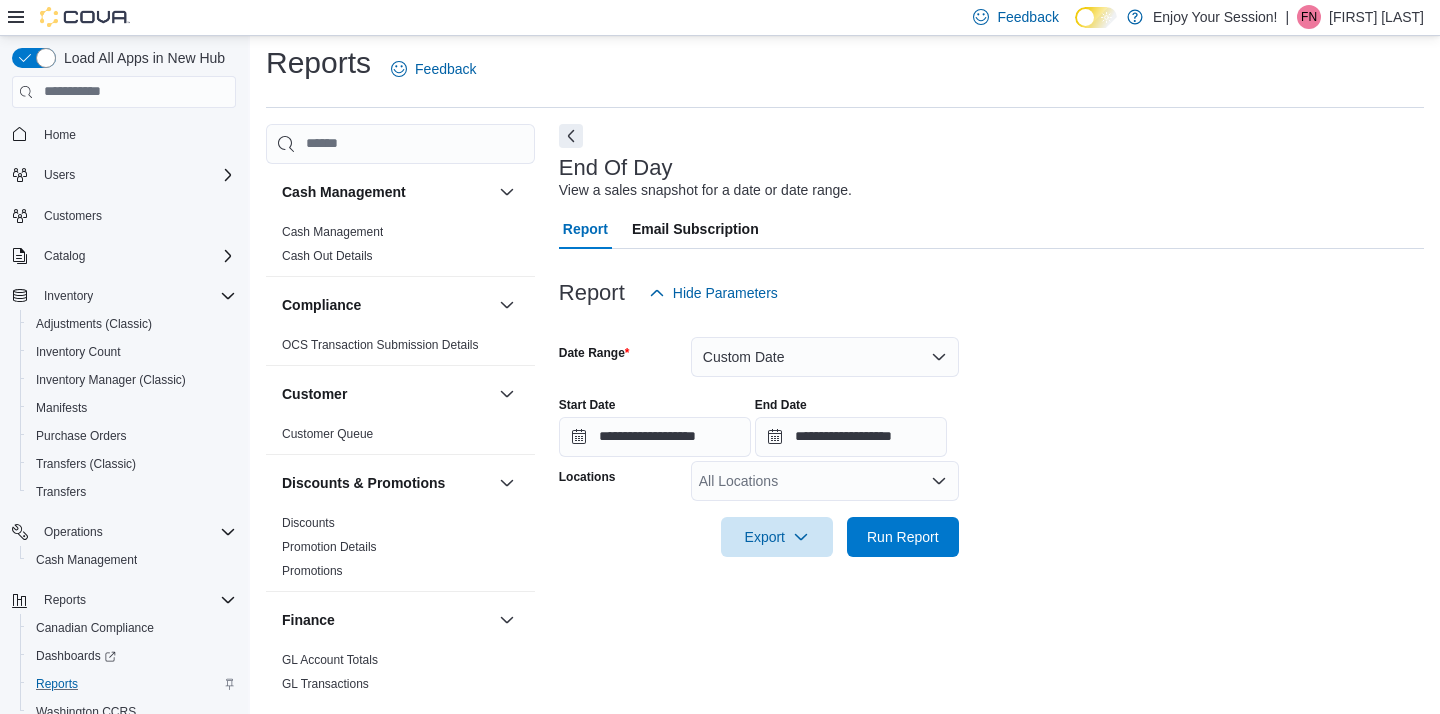 click on "All Locations" at bounding box center (825, 481) 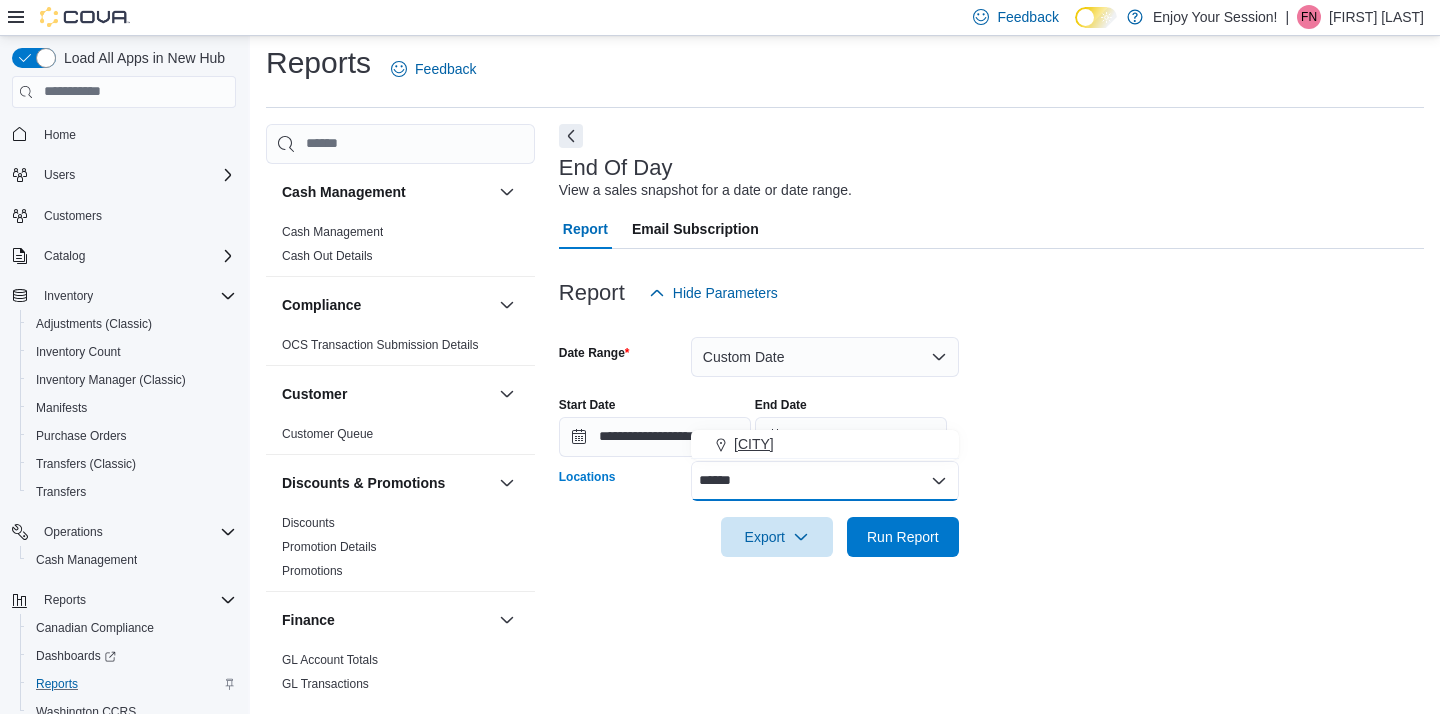 type on "******" 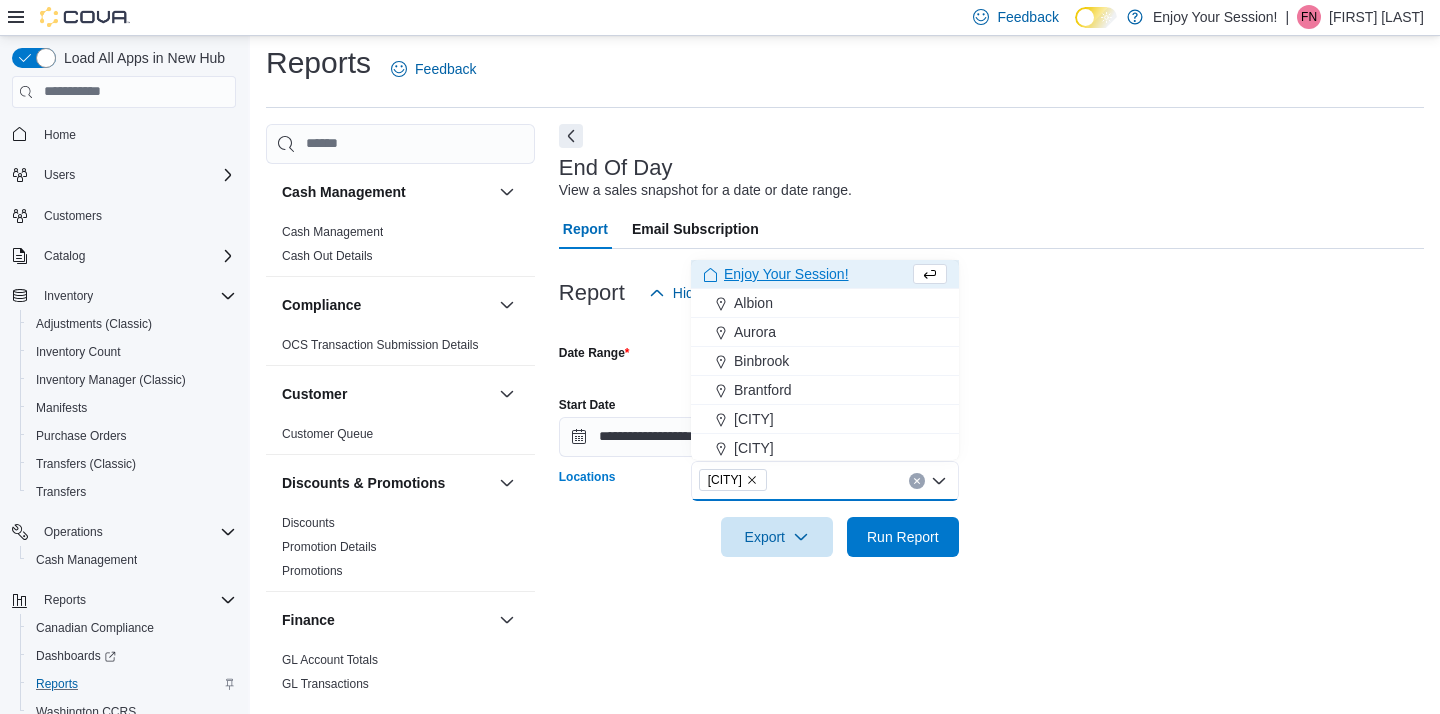 click on "**********" at bounding box center [991, 435] 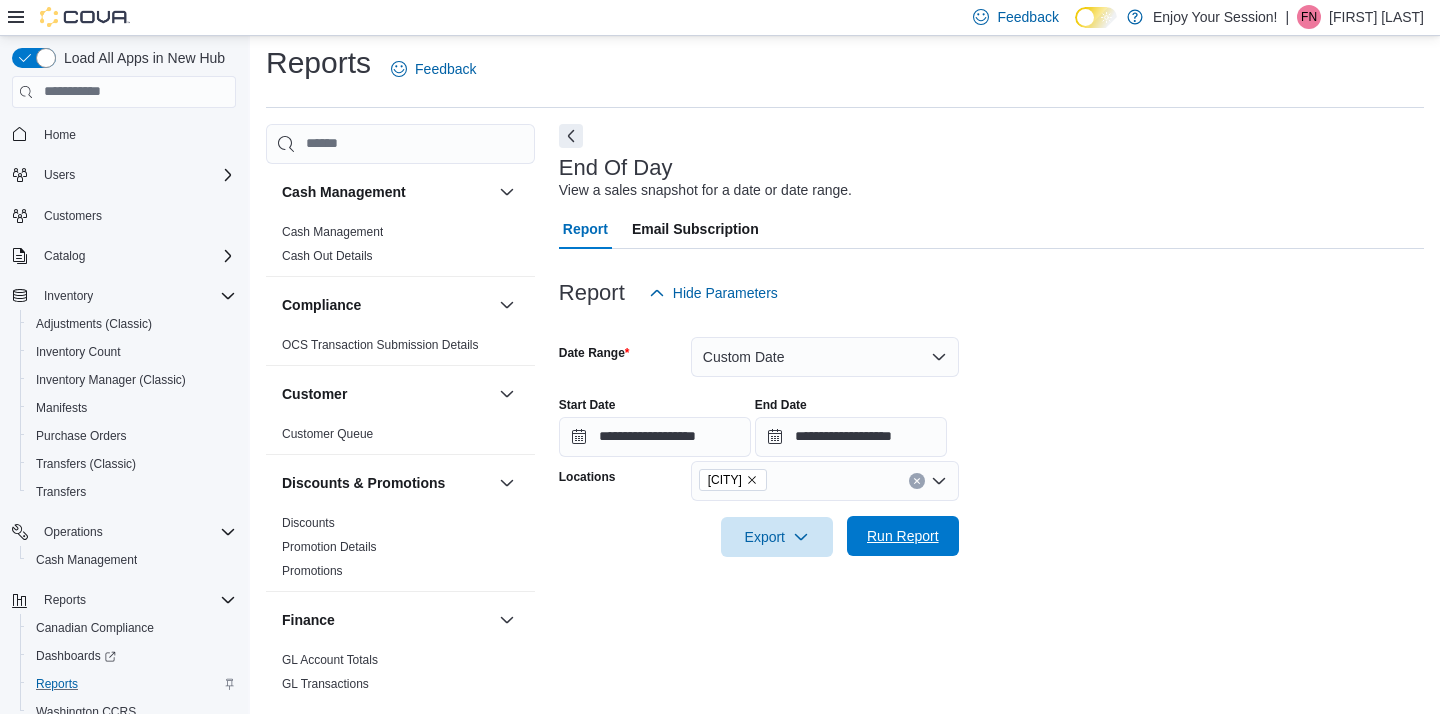click on "Run Report" at bounding box center (903, 536) 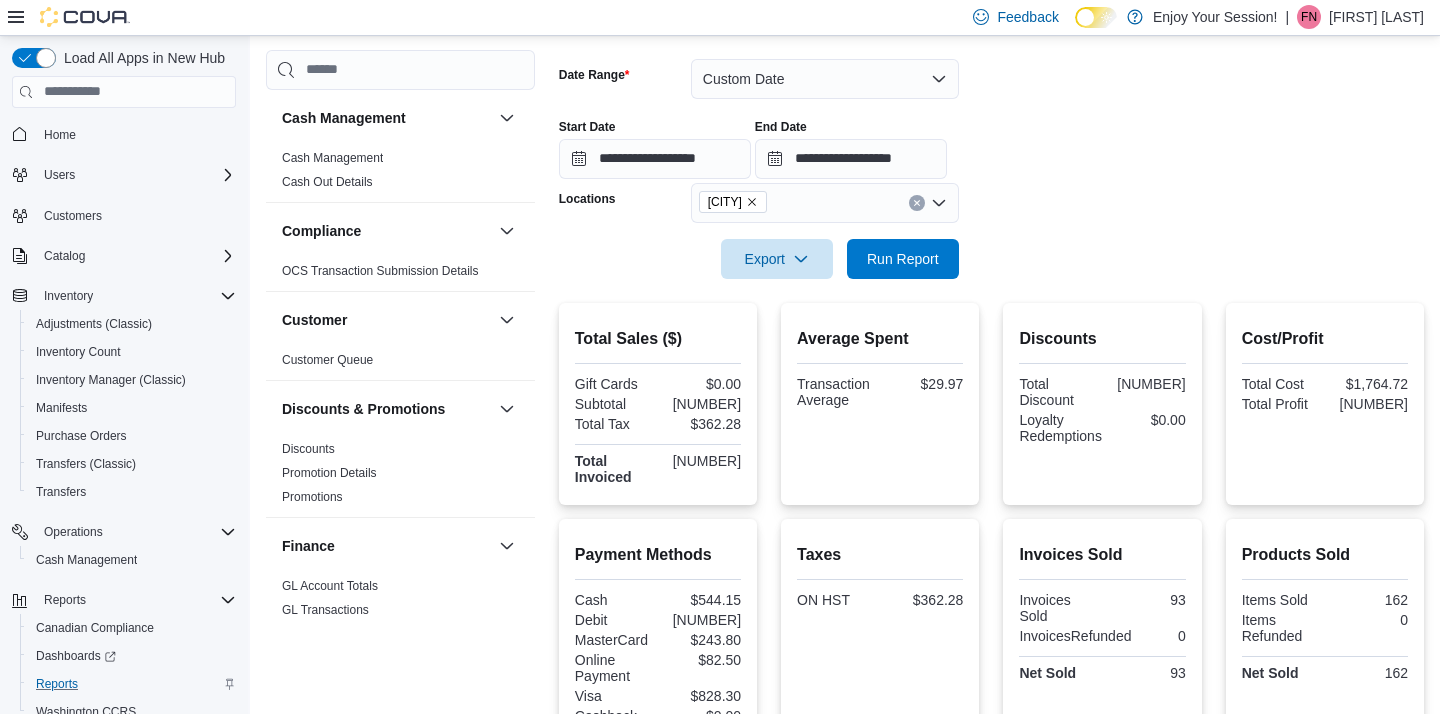 scroll, scrollTop: 294, scrollLeft: 0, axis: vertical 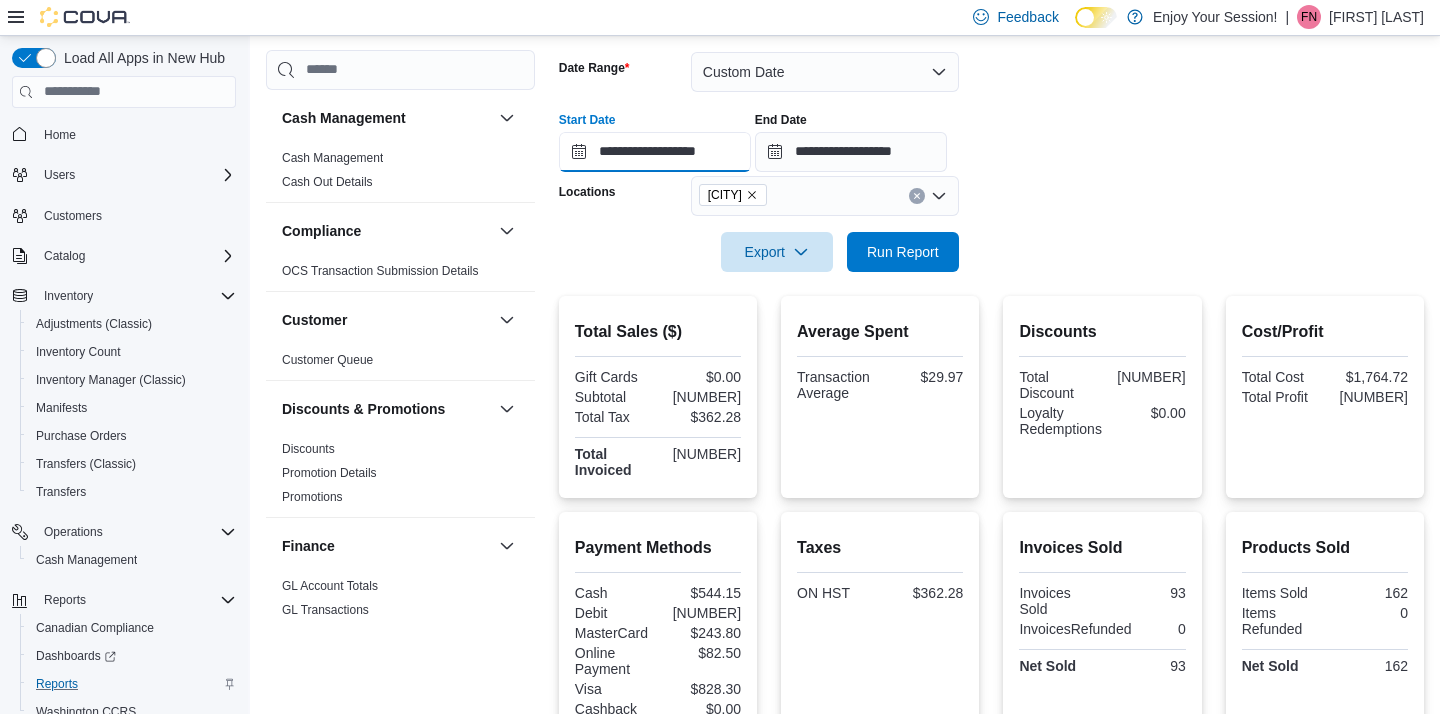 click on "**********" at bounding box center [655, 152] 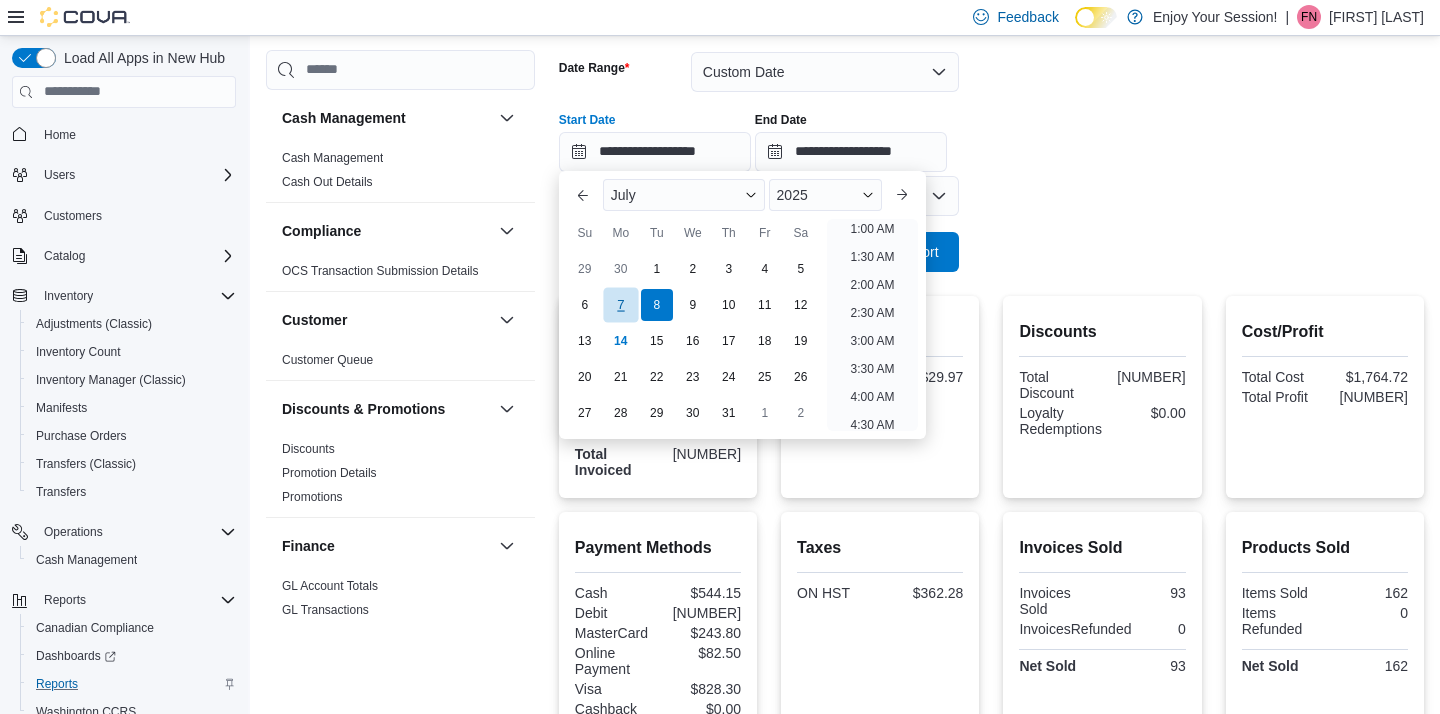 click on "7" at bounding box center [620, 304] 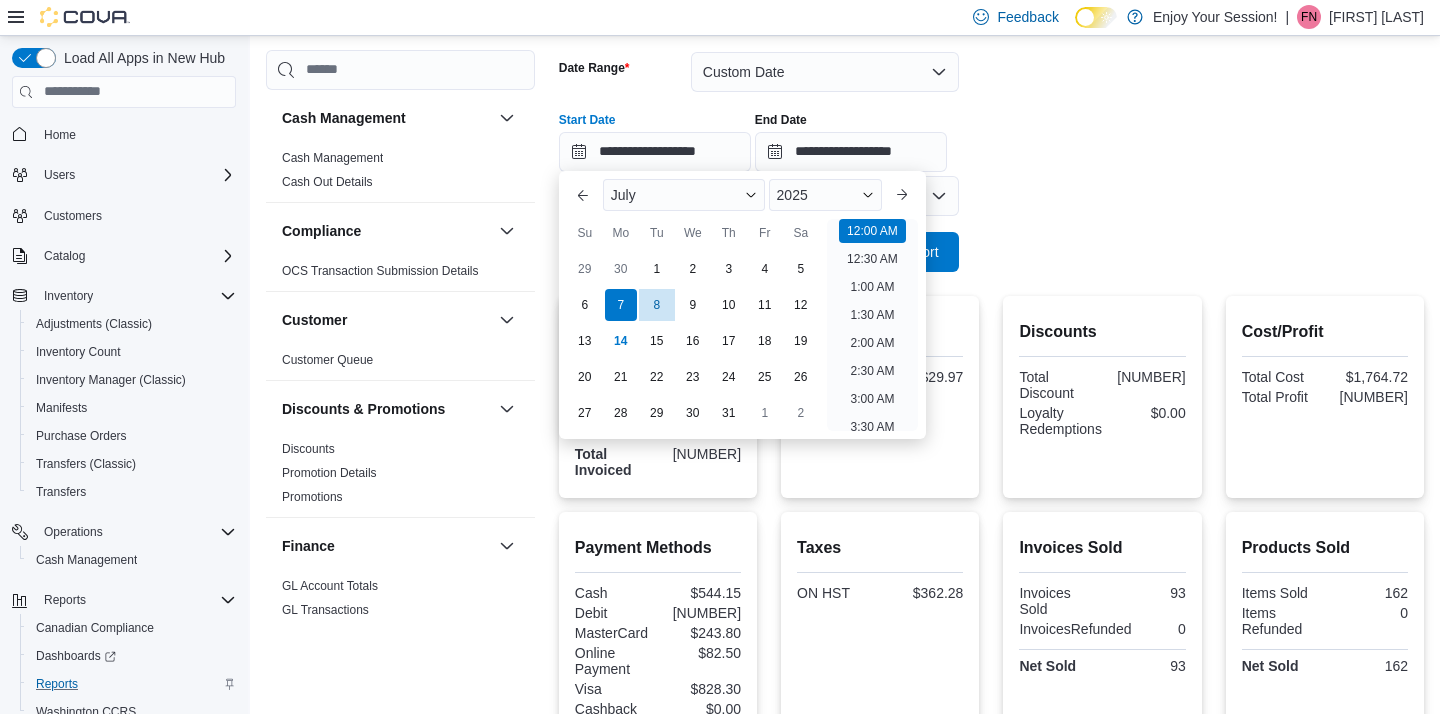 click on "**********" at bounding box center [991, 150] 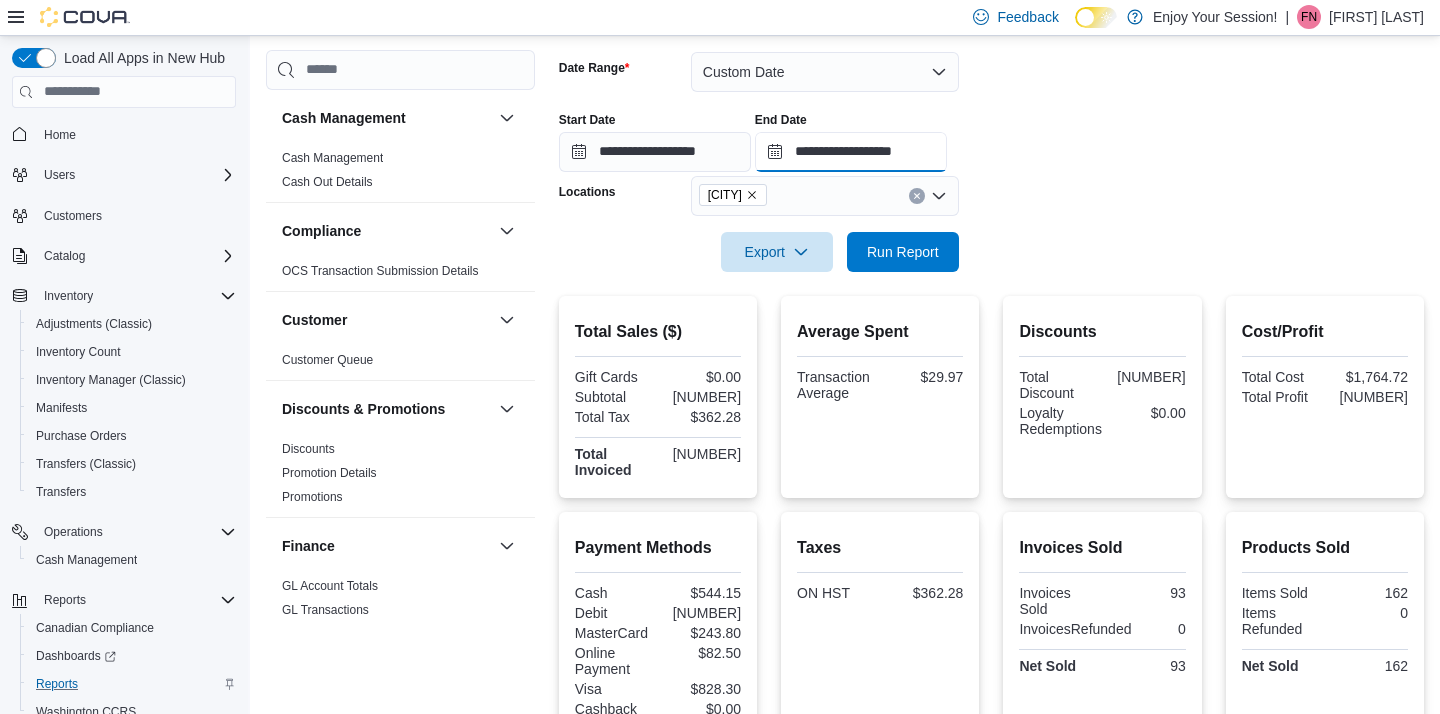 click on "**********" at bounding box center (851, 152) 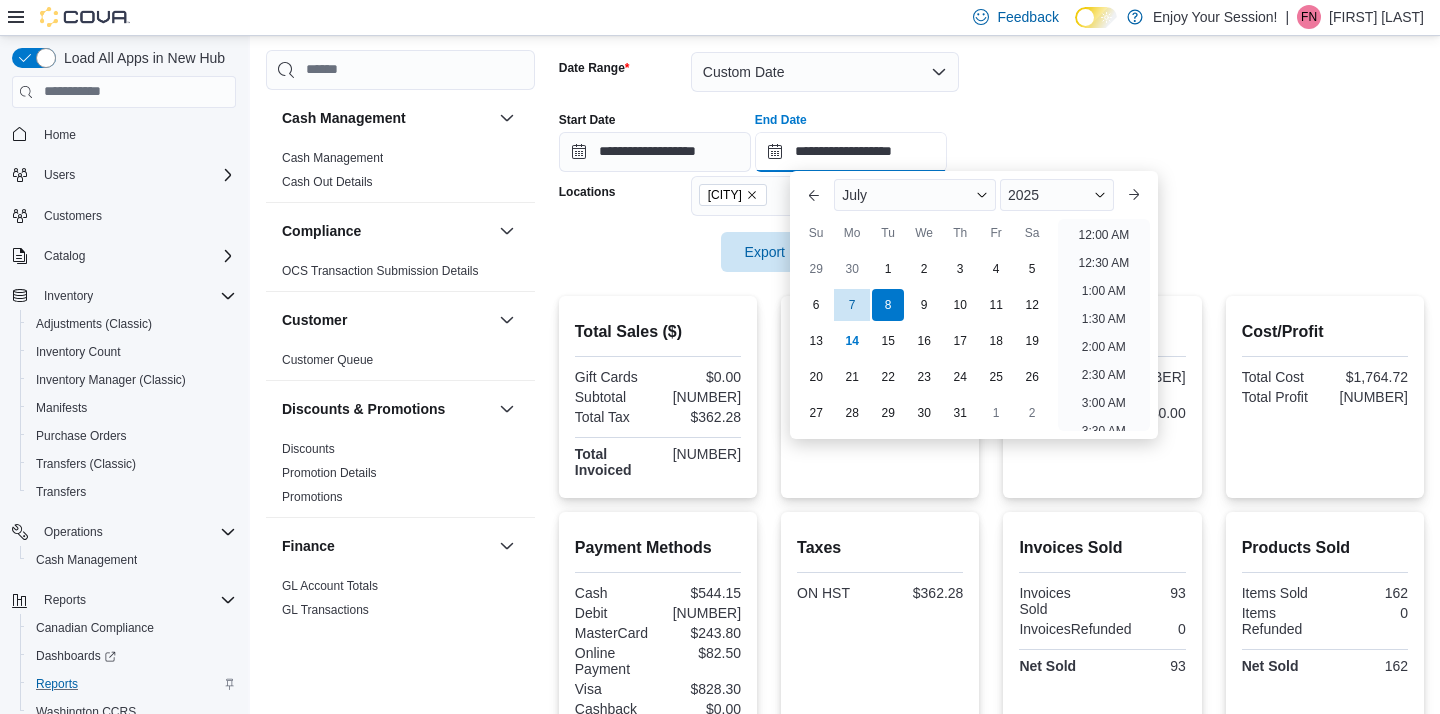 scroll, scrollTop: 1136, scrollLeft: 0, axis: vertical 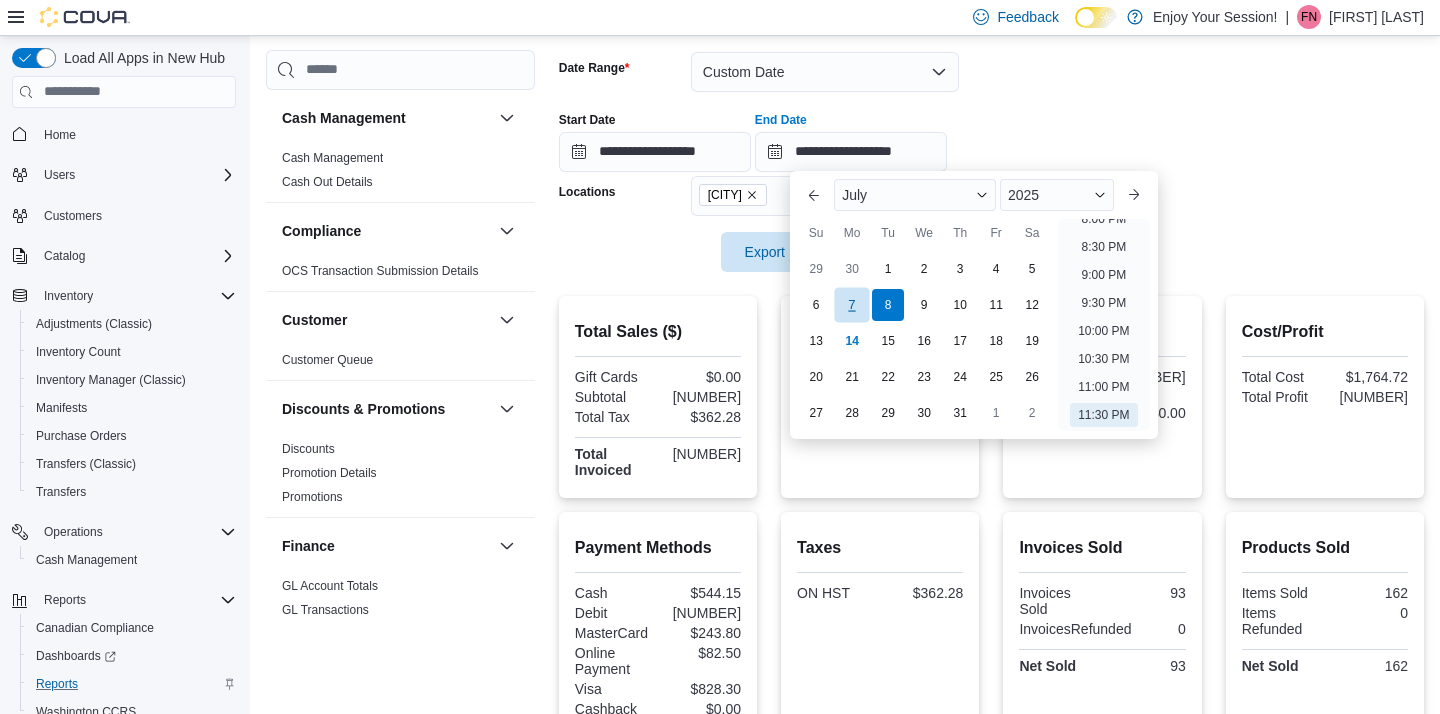 click on "7" at bounding box center [852, 304] 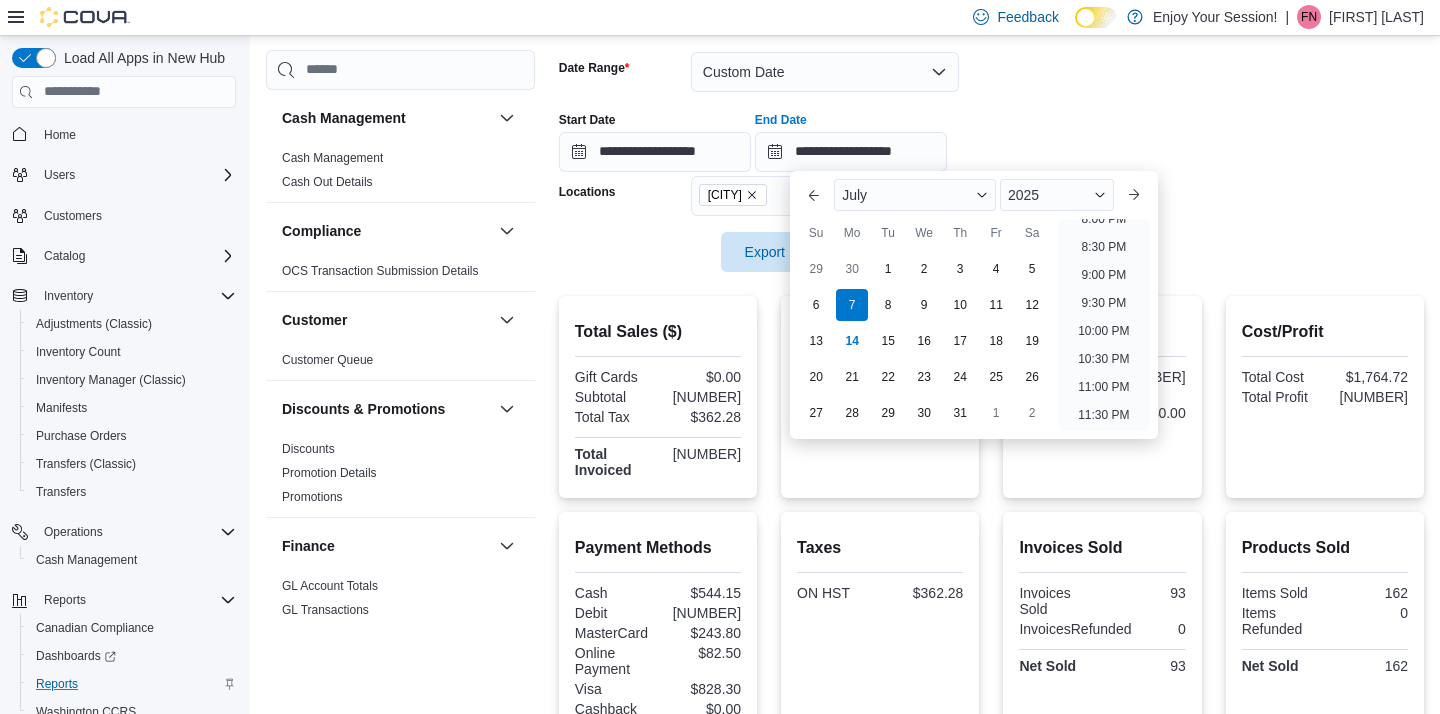 click on "**********" at bounding box center [991, 150] 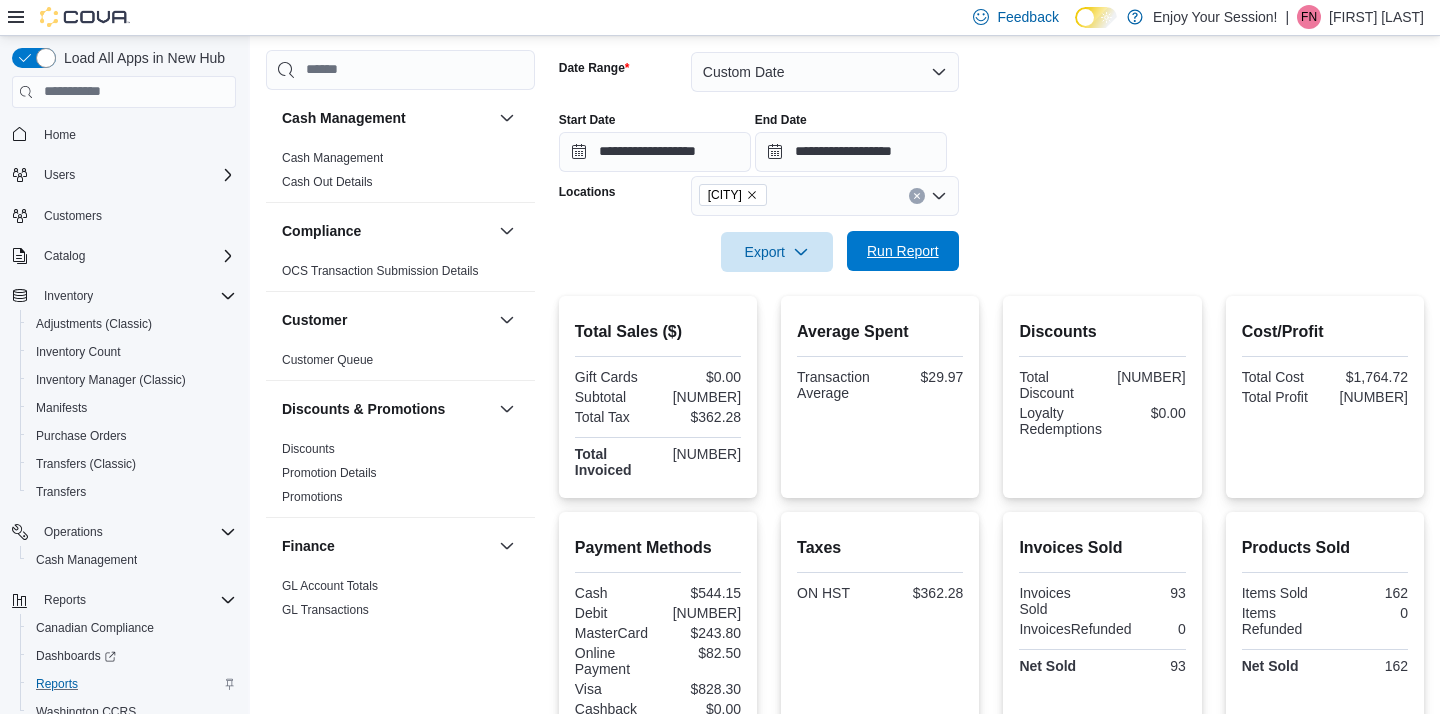 click on "Run Report" at bounding box center (903, 251) 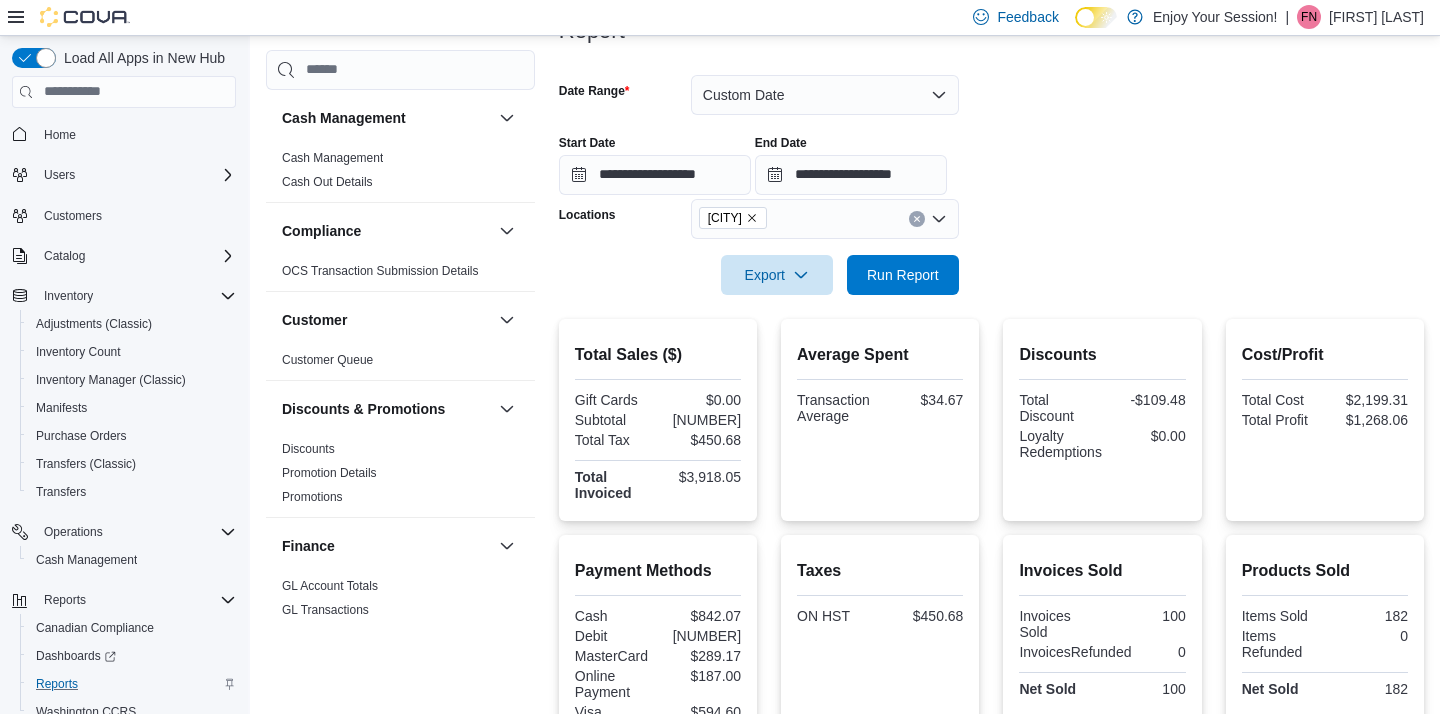 scroll, scrollTop: 265, scrollLeft: 0, axis: vertical 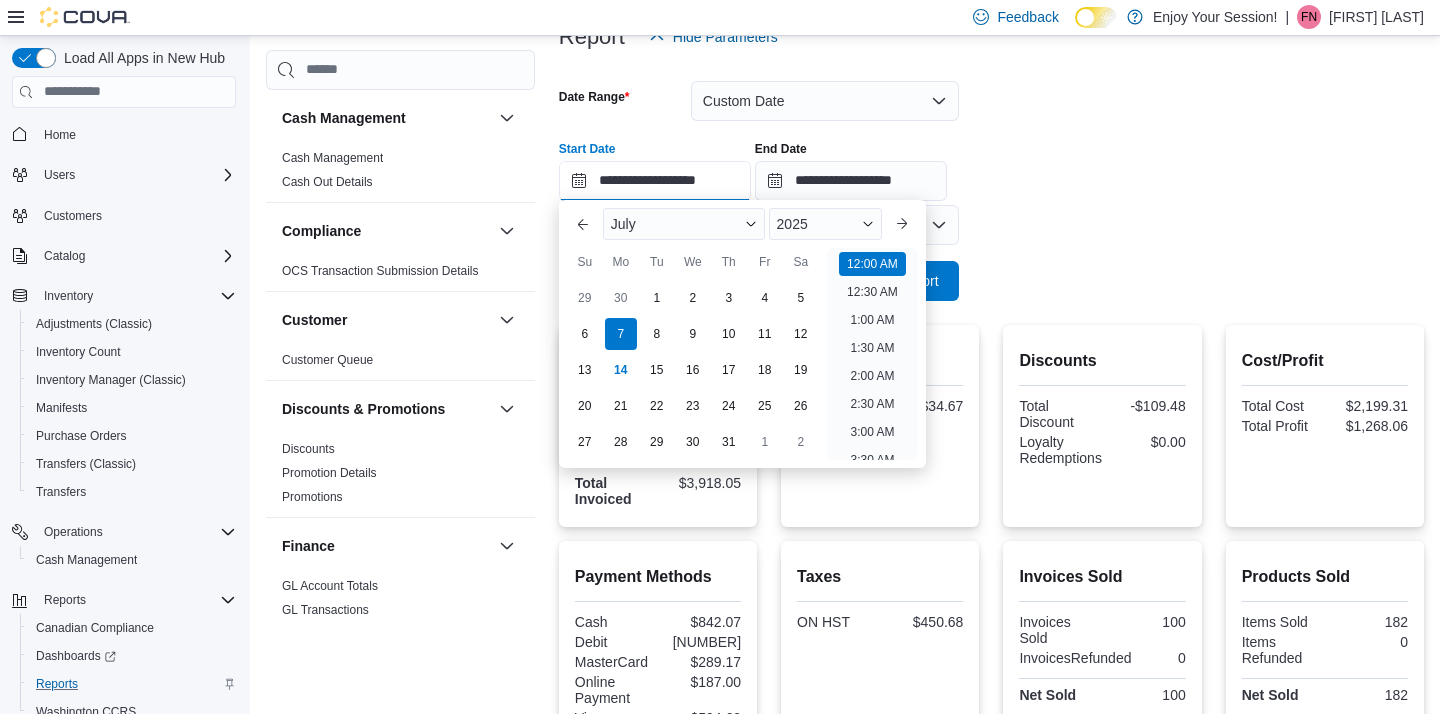 click on "**********" at bounding box center [655, 181] 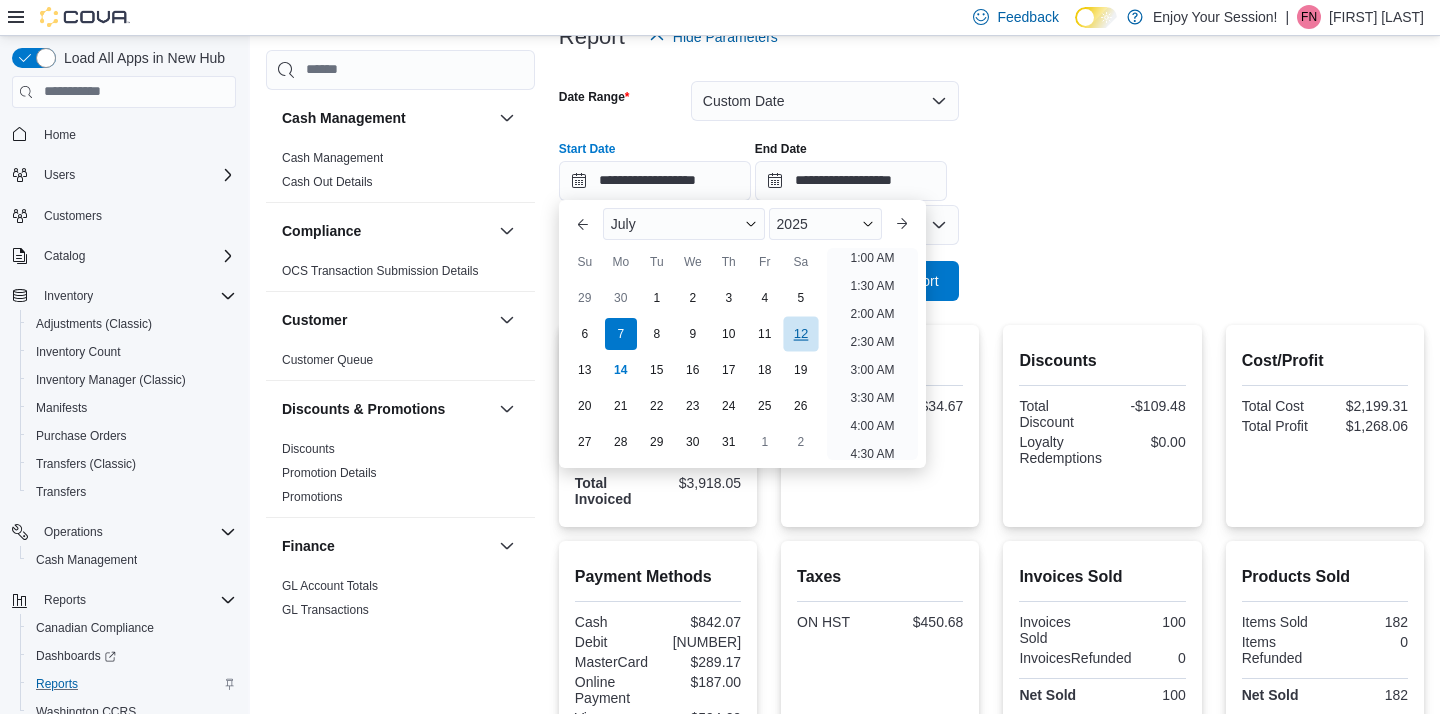 click on "12" at bounding box center (800, 333) 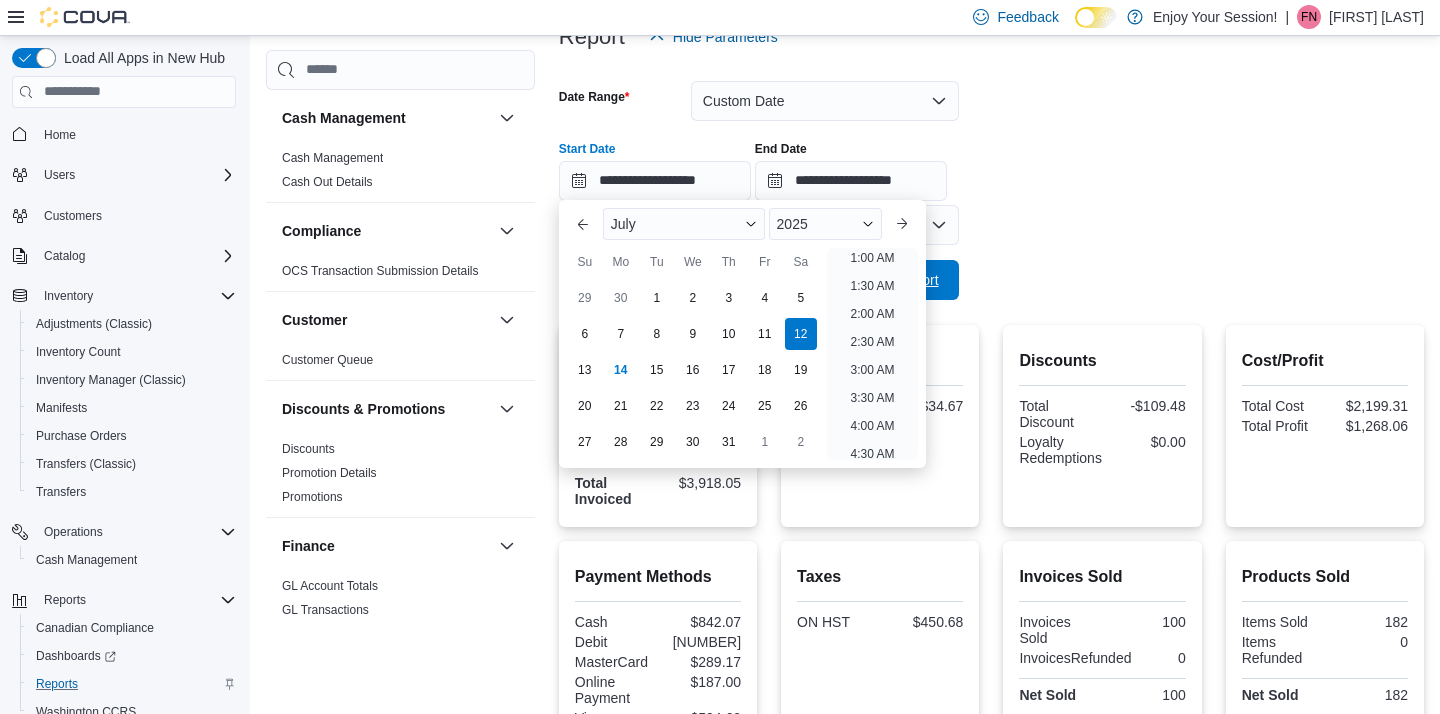 scroll, scrollTop: 4, scrollLeft: 0, axis: vertical 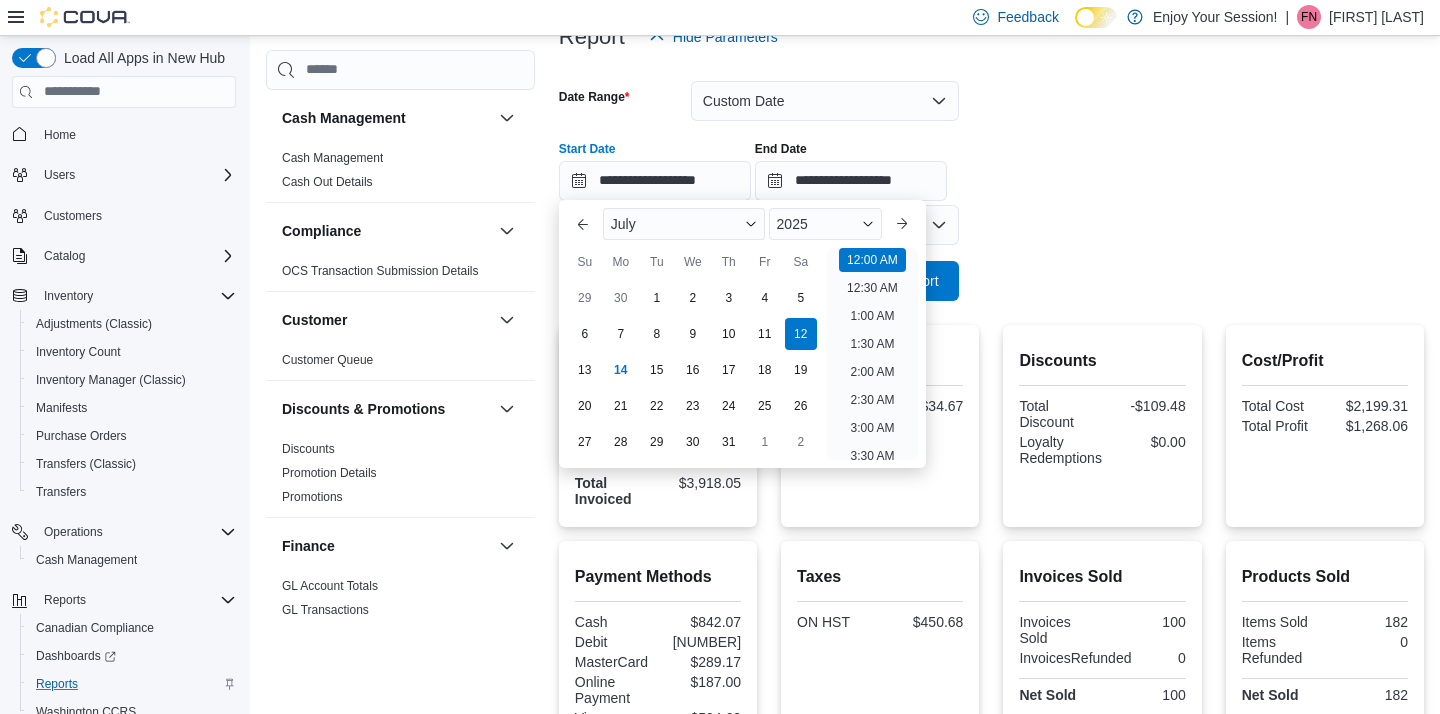click on "**********" at bounding box center (991, 179) 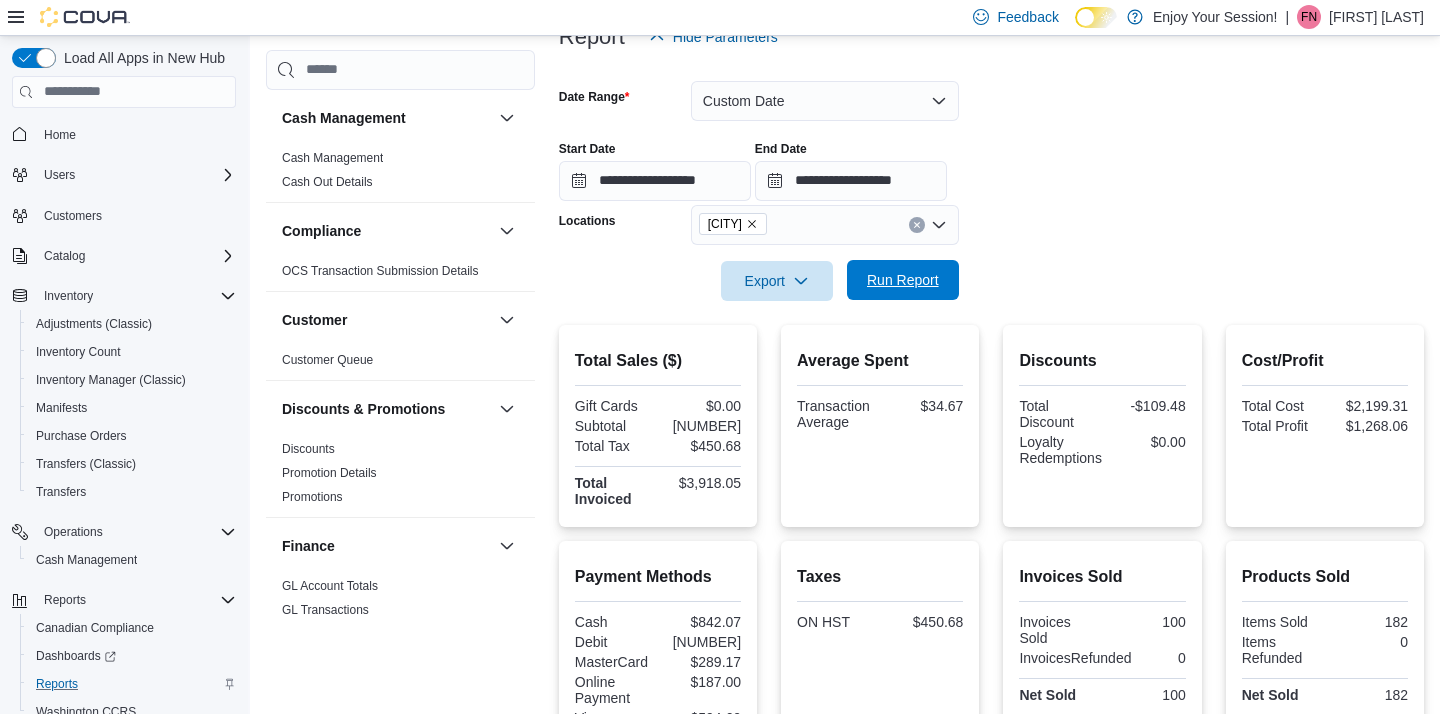 click on "Run Report" at bounding box center [903, 280] 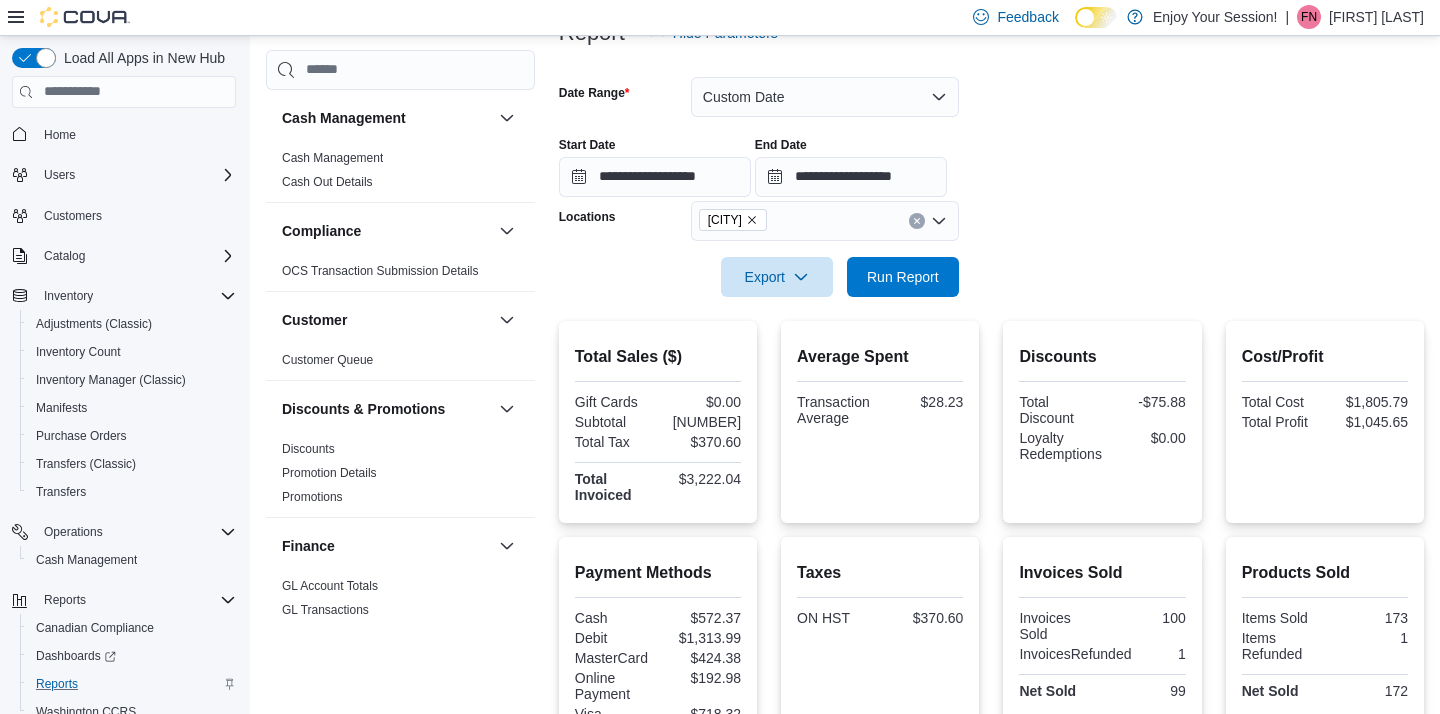 scroll, scrollTop: 247, scrollLeft: 0, axis: vertical 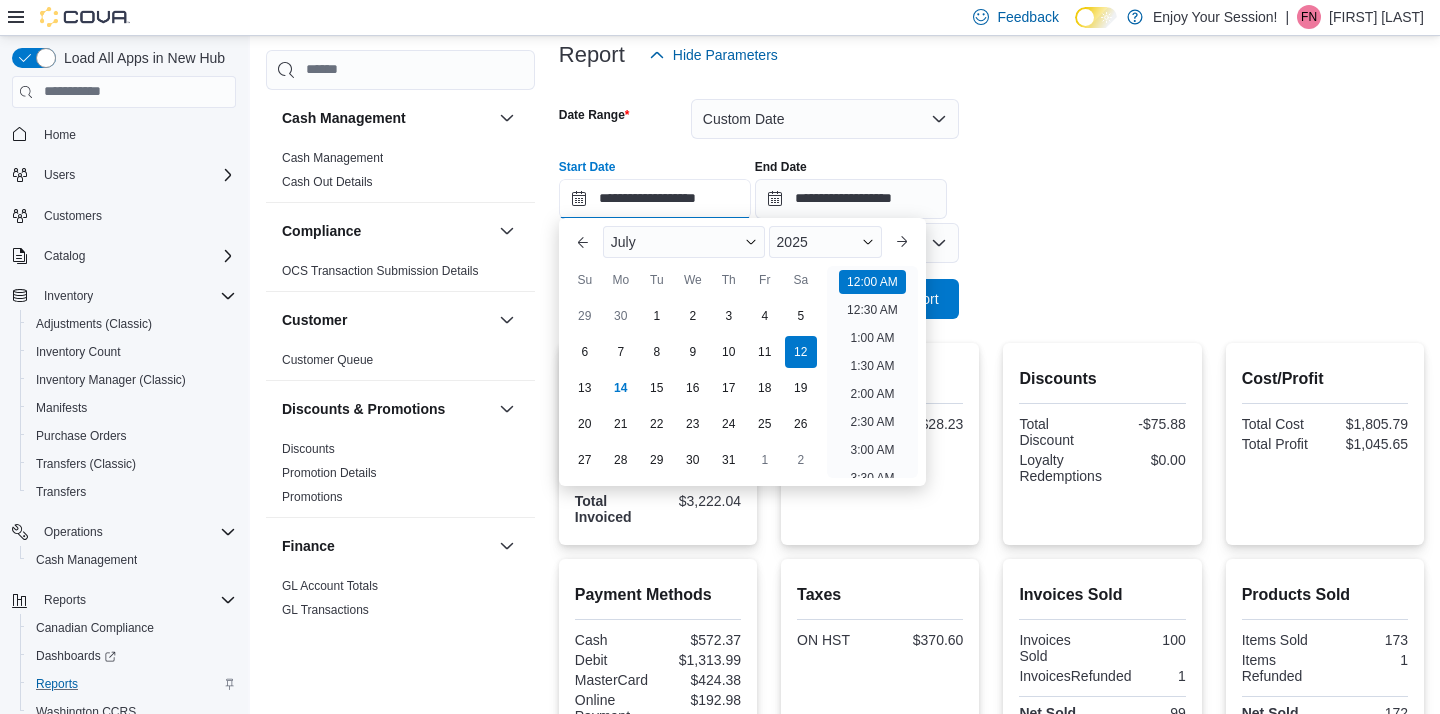 click on "**********" at bounding box center (655, 199) 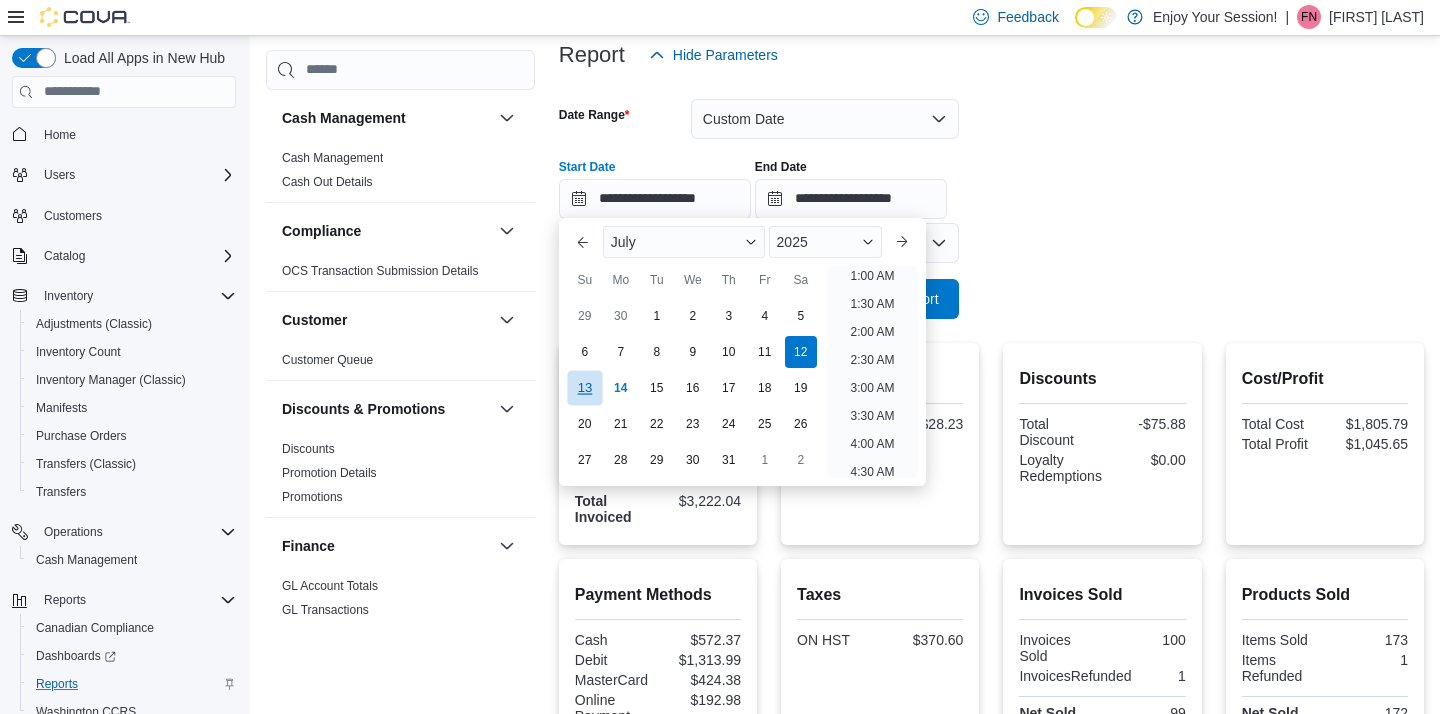 click on "13" at bounding box center [584, 387] 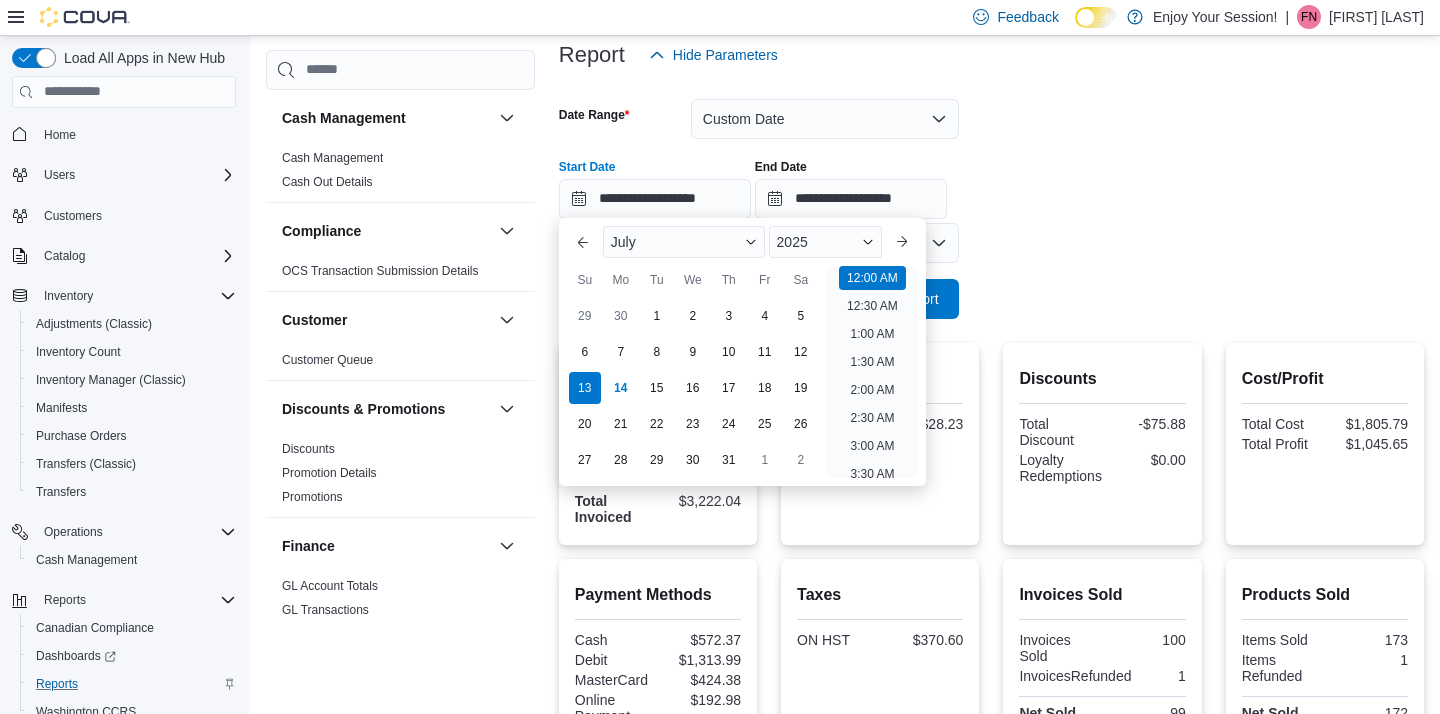 click at bounding box center (991, 271) 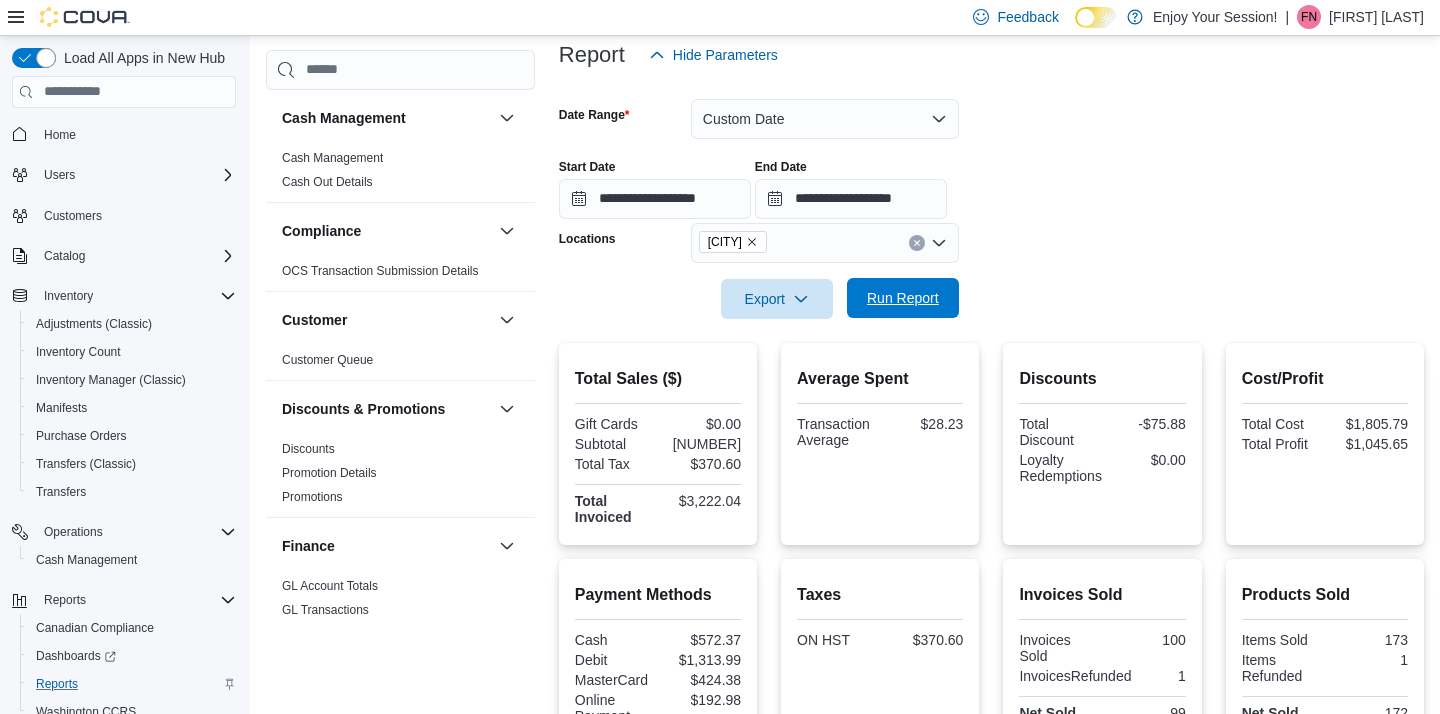 click on "Run Report" at bounding box center [903, 298] 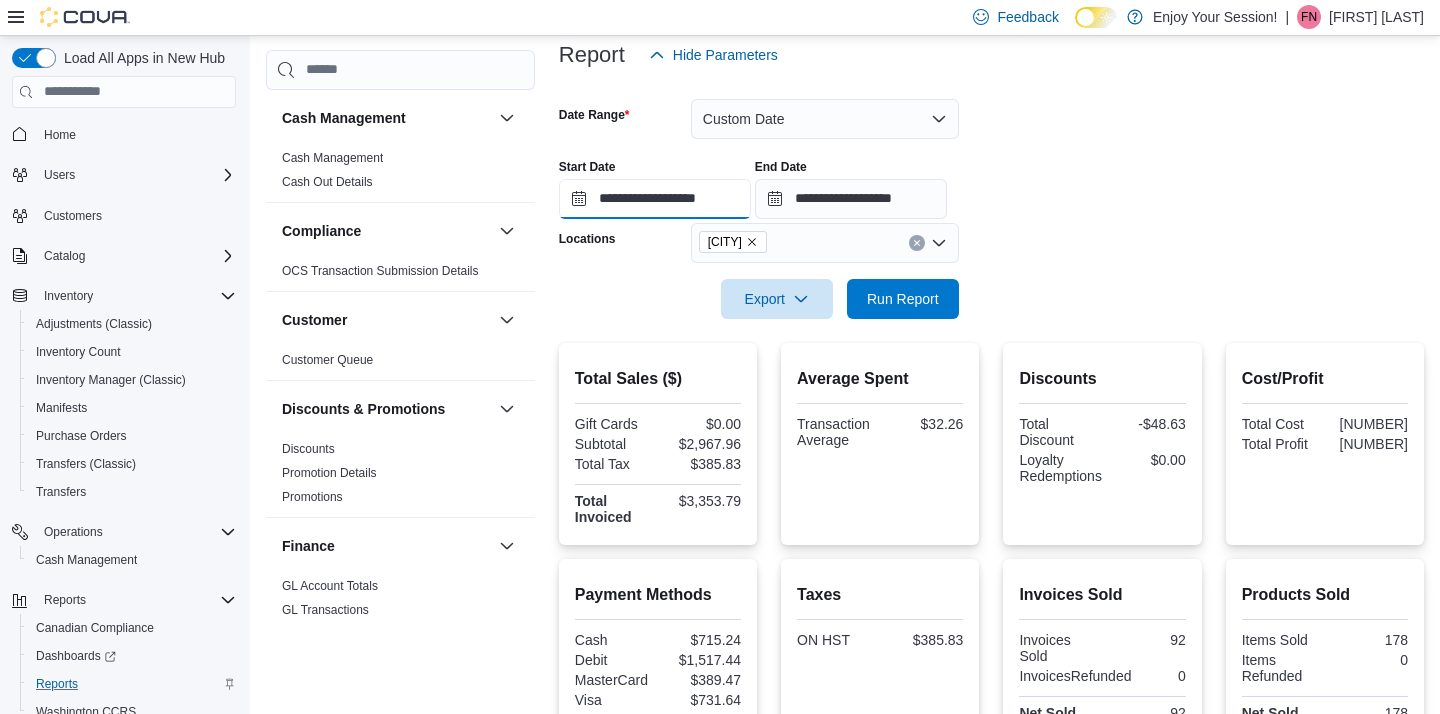 click on "**********" at bounding box center [655, 199] 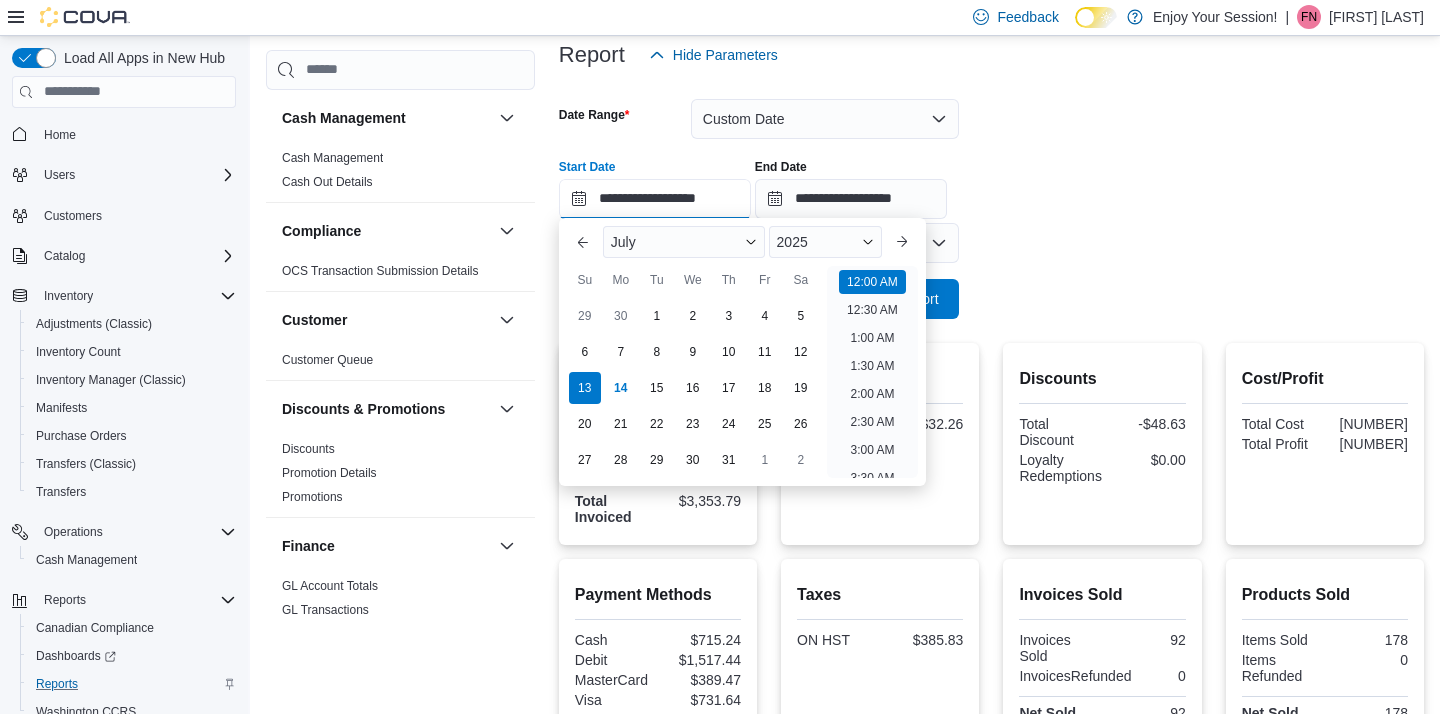 scroll, scrollTop: 62, scrollLeft: 0, axis: vertical 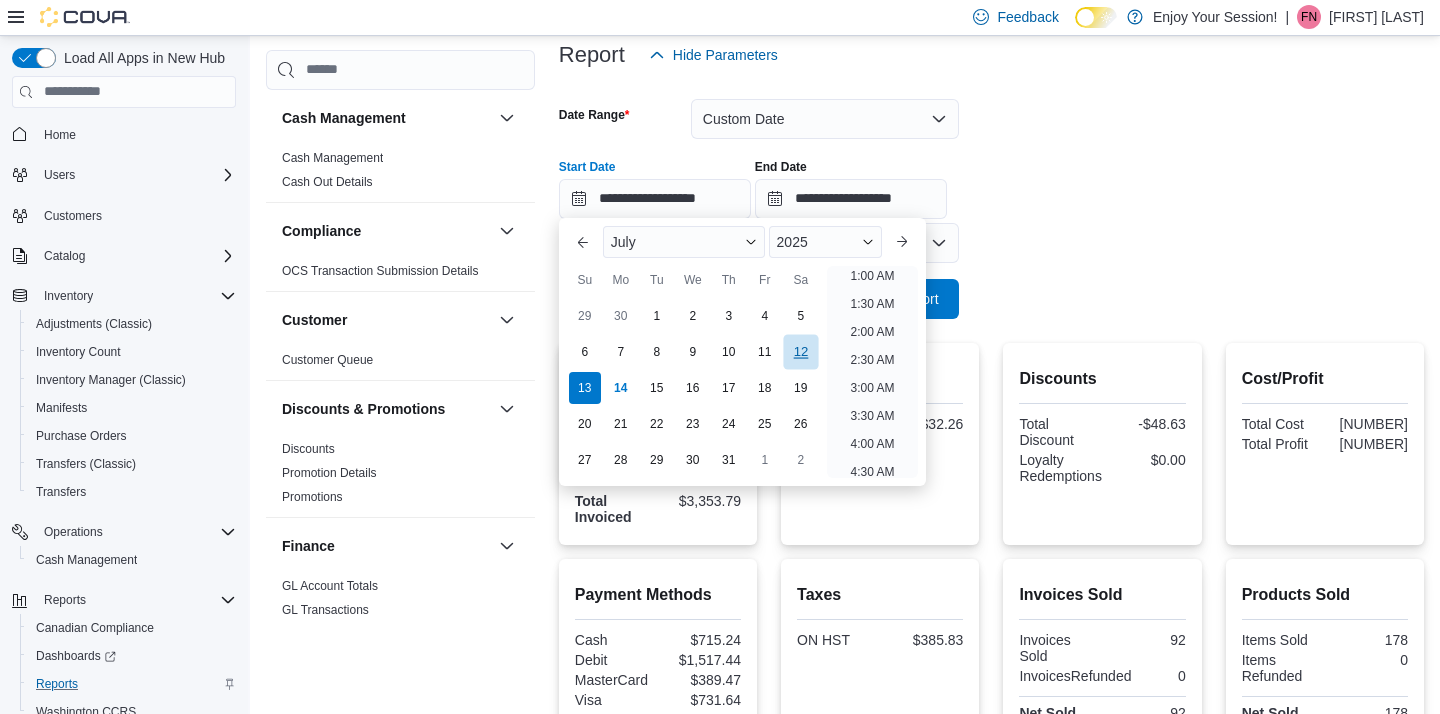 click on "12" at bounding box center [800, 351] 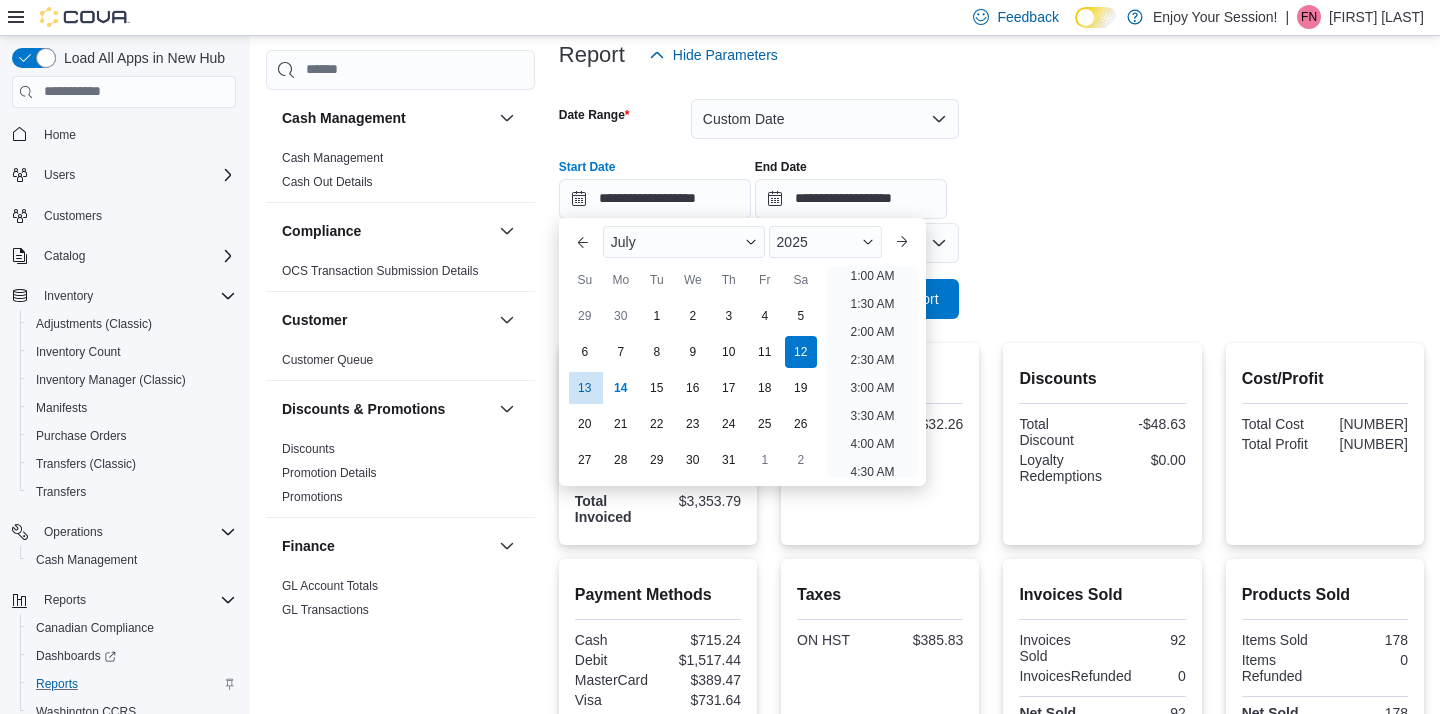scroll, scrollTop: 4, scrollLeft: 0, axis: vertical 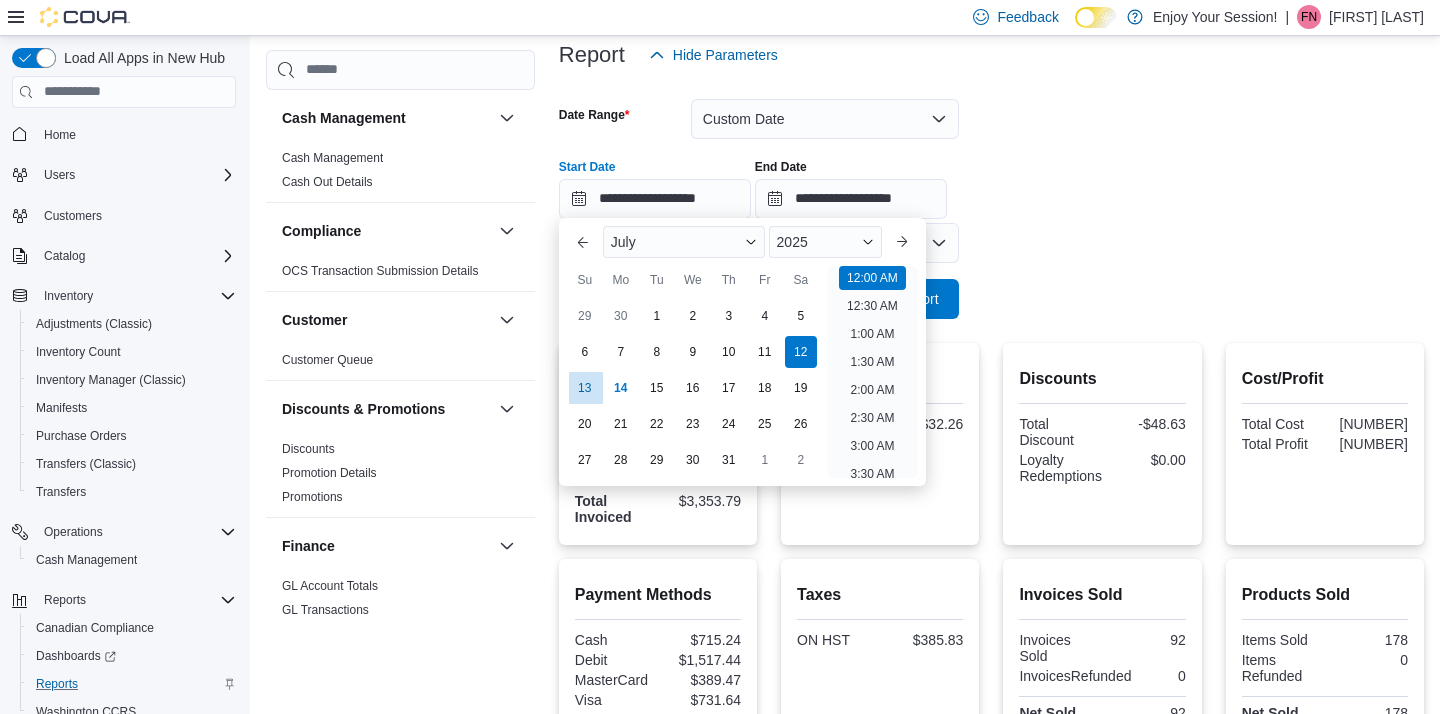click on "**********" at bounding box center (991, 197) 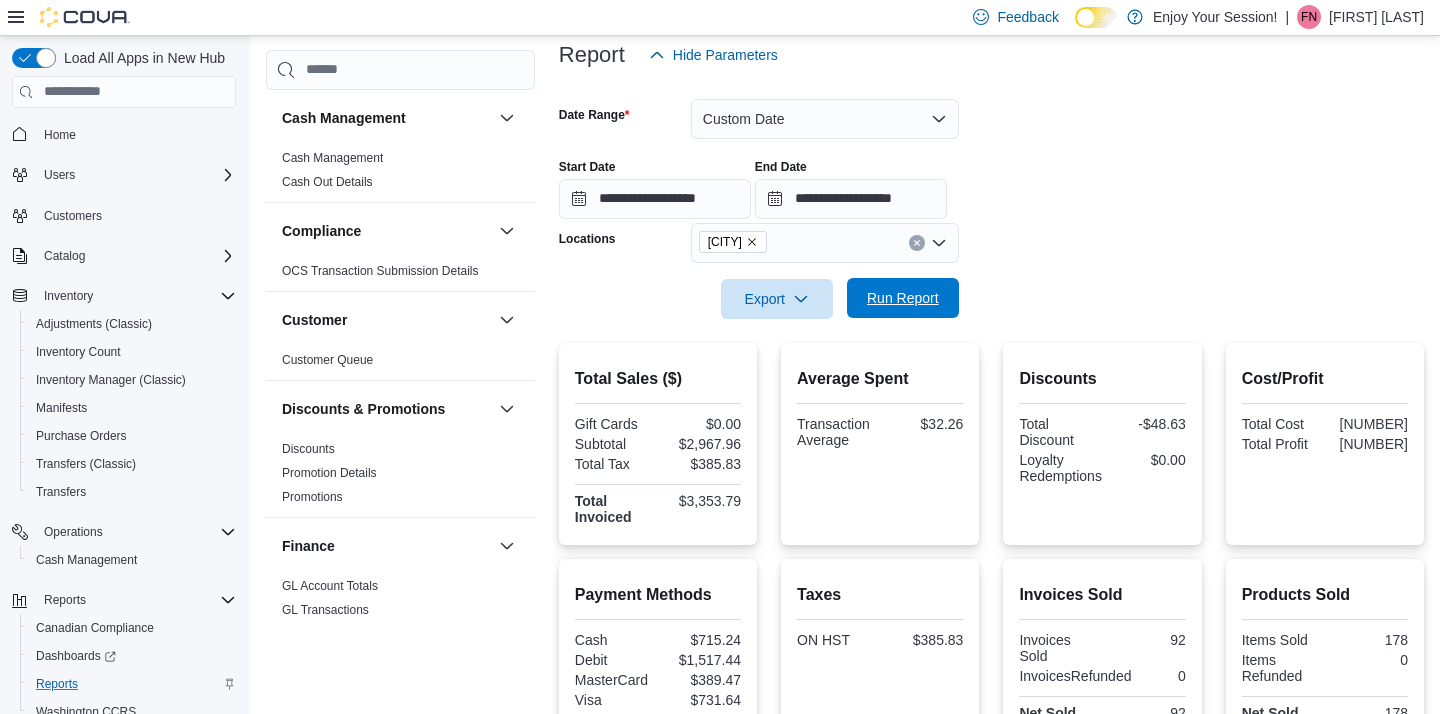 click on "Run Report" at bounding box center [903, 298] 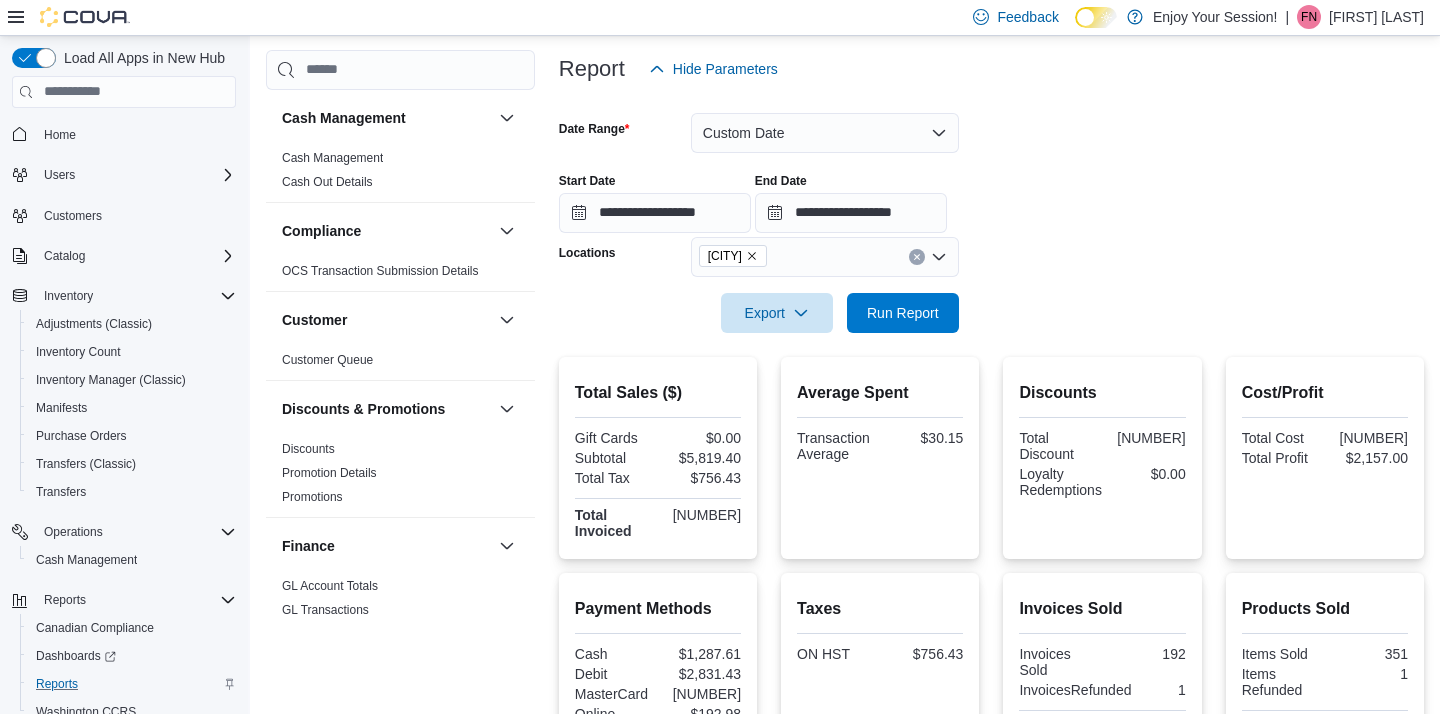 scroll, scrollTop: 223, scrollLeft: 0, axis: vertical 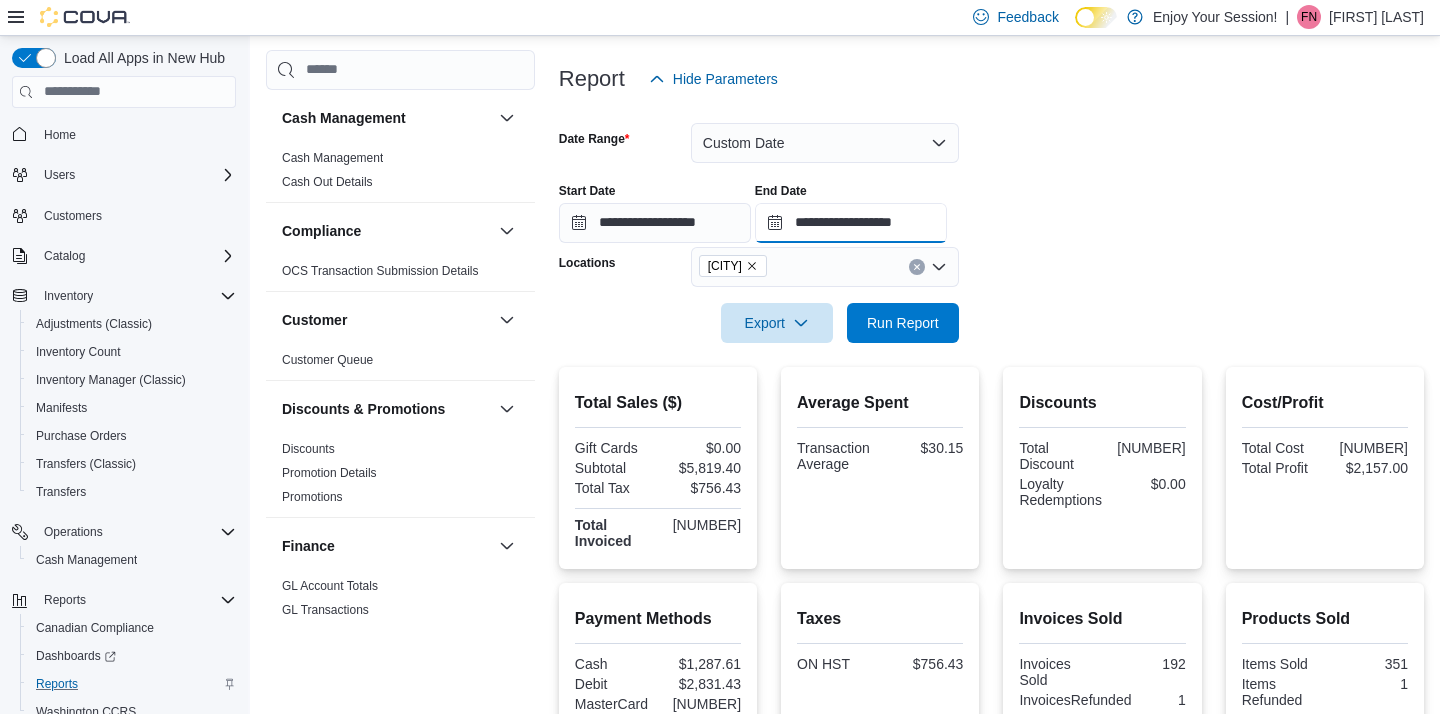 click on "**********" at bounding box center (851, 223) 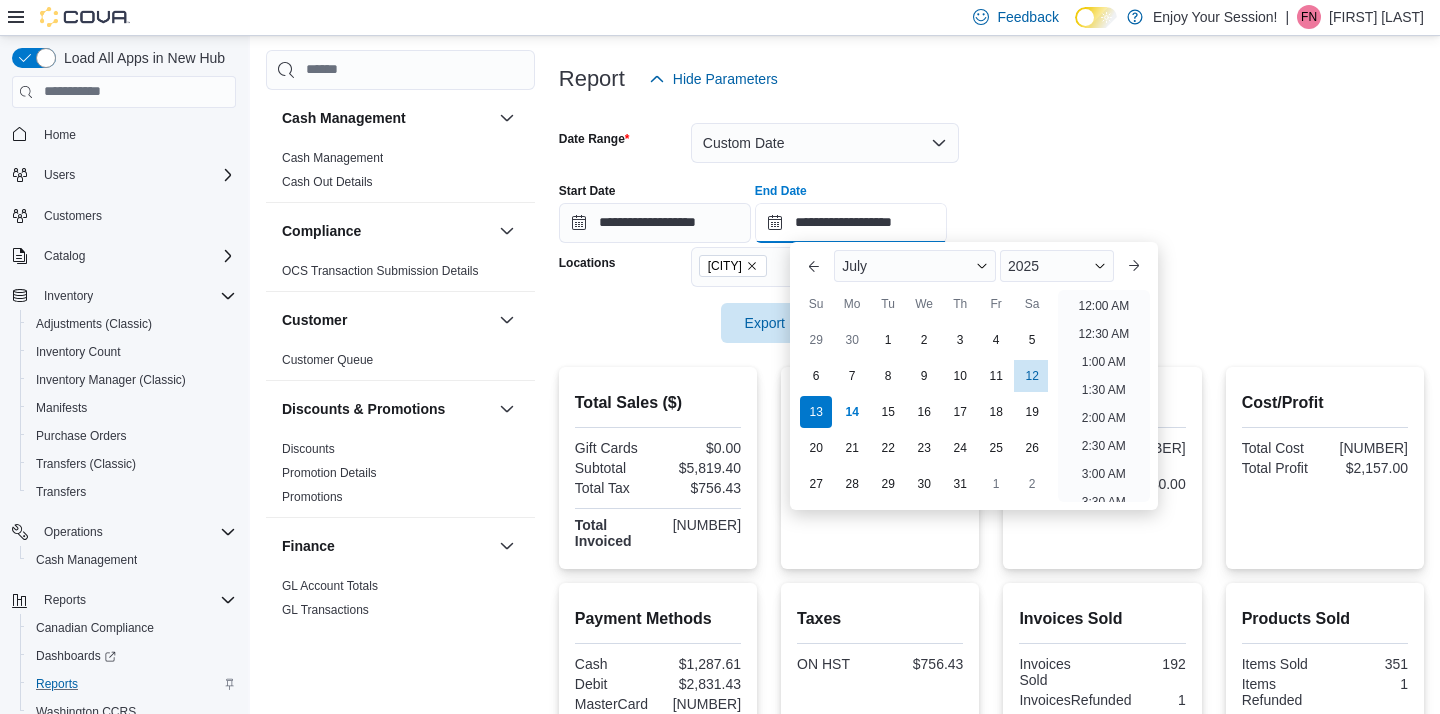 scroll, scrollTop: 1136, scrollLeft: 0, axis: vertical 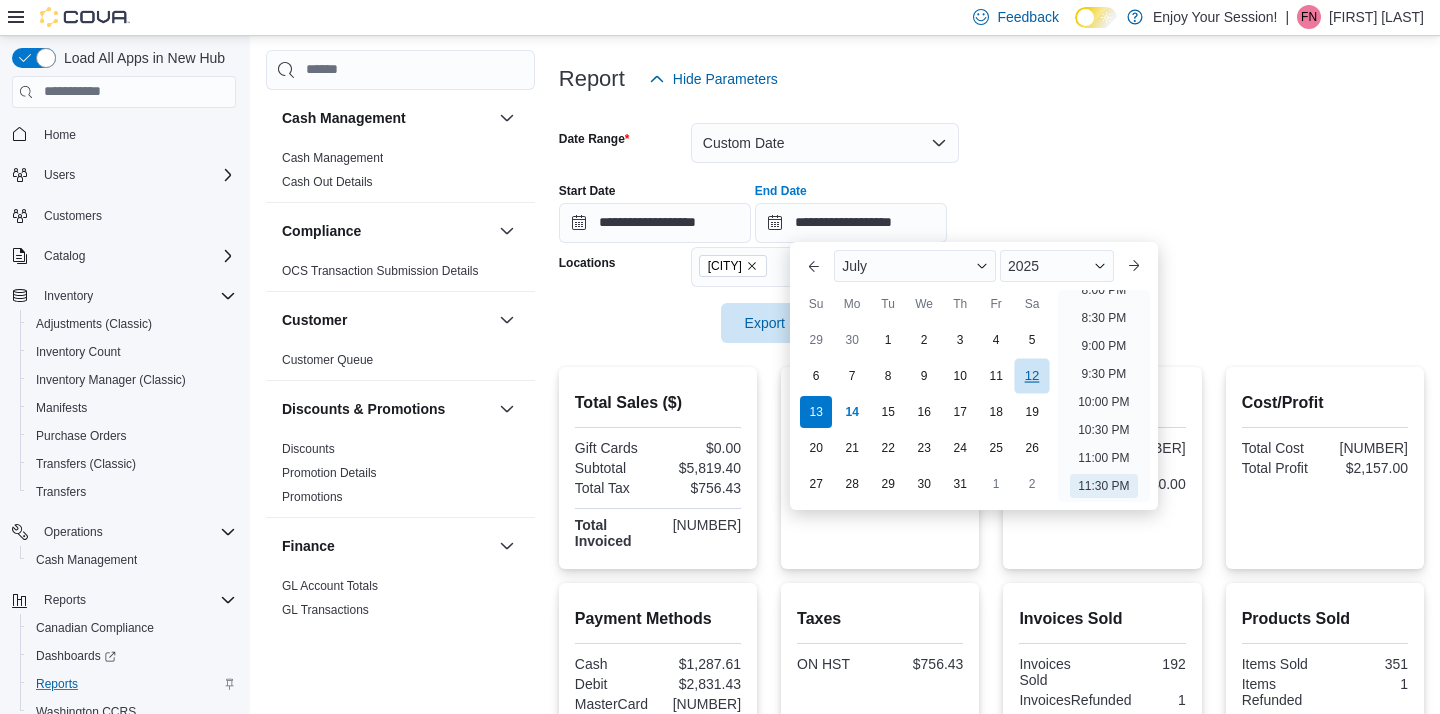click on "12" at bounding box center [1032, 375] 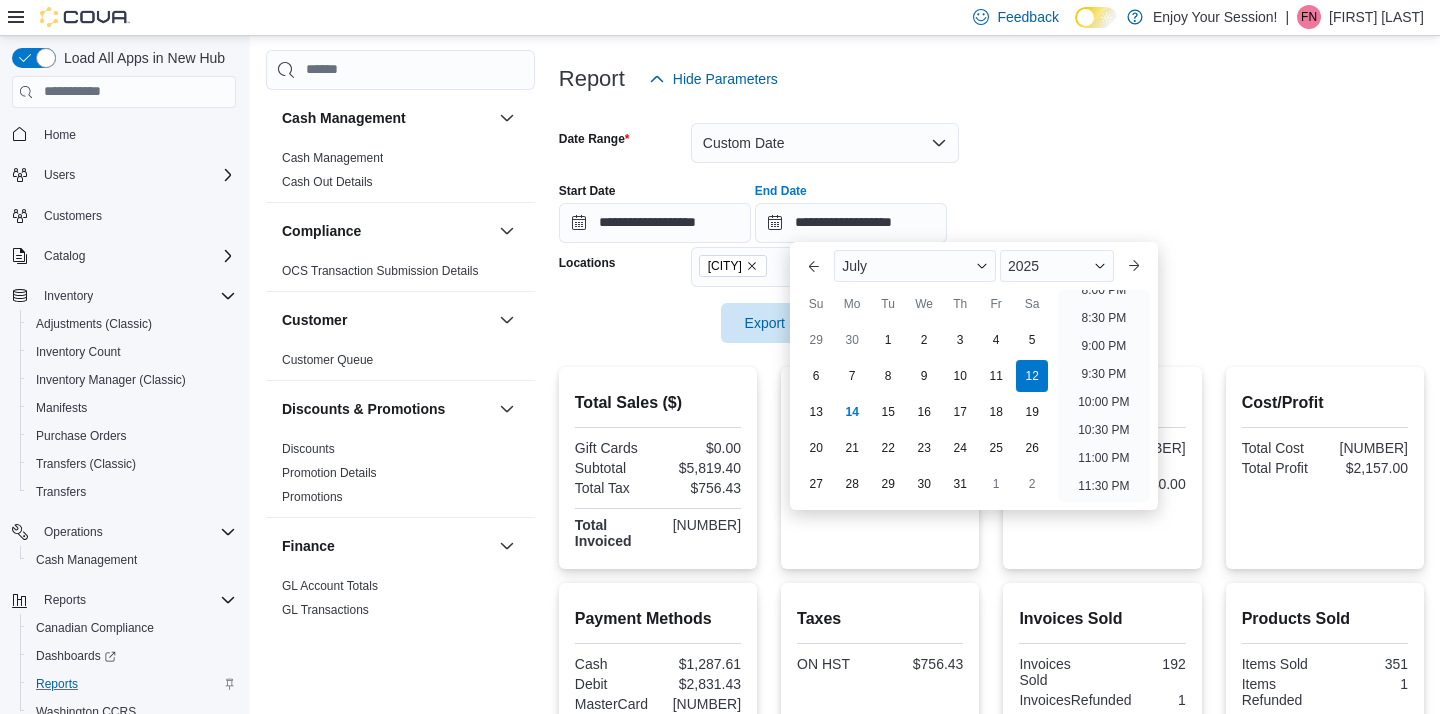 click on "**********" at bounding box center [991, 221] 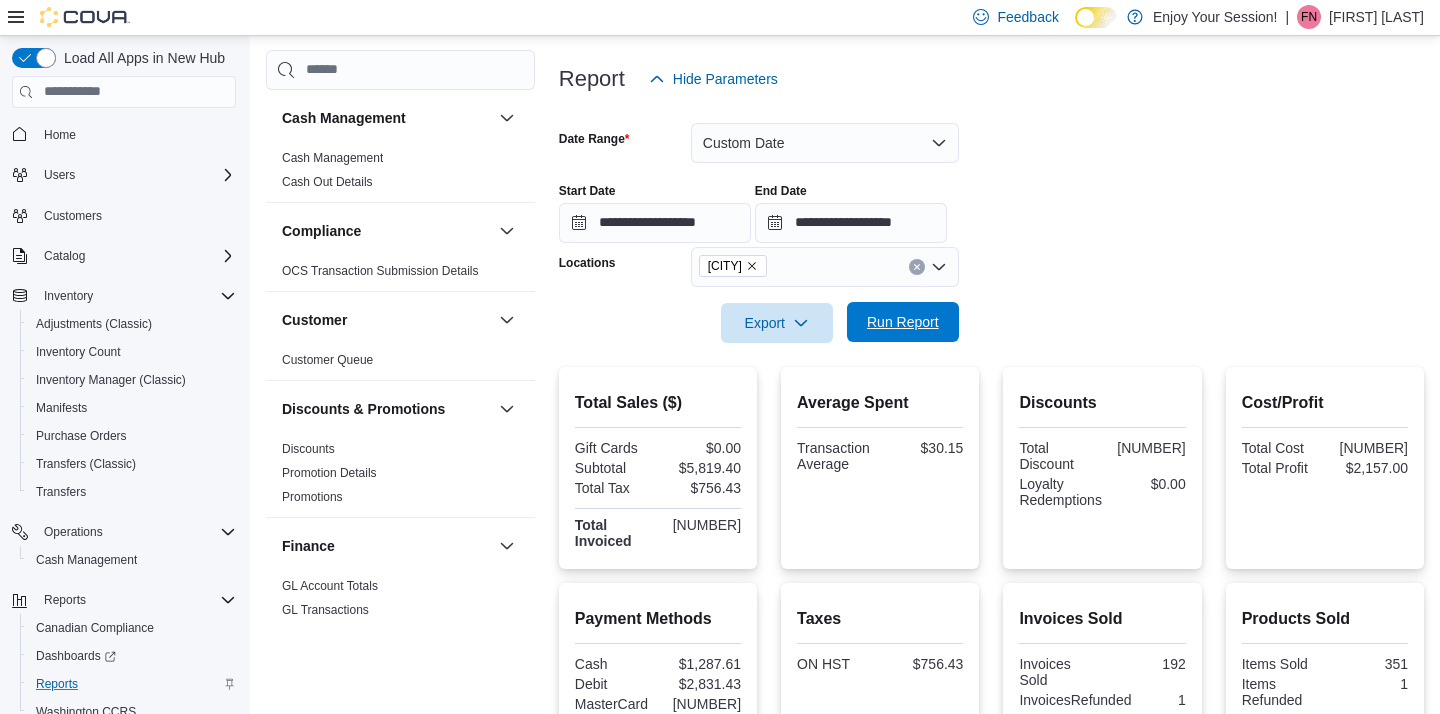 click on "Run Report" at bounding box center [903, 322] 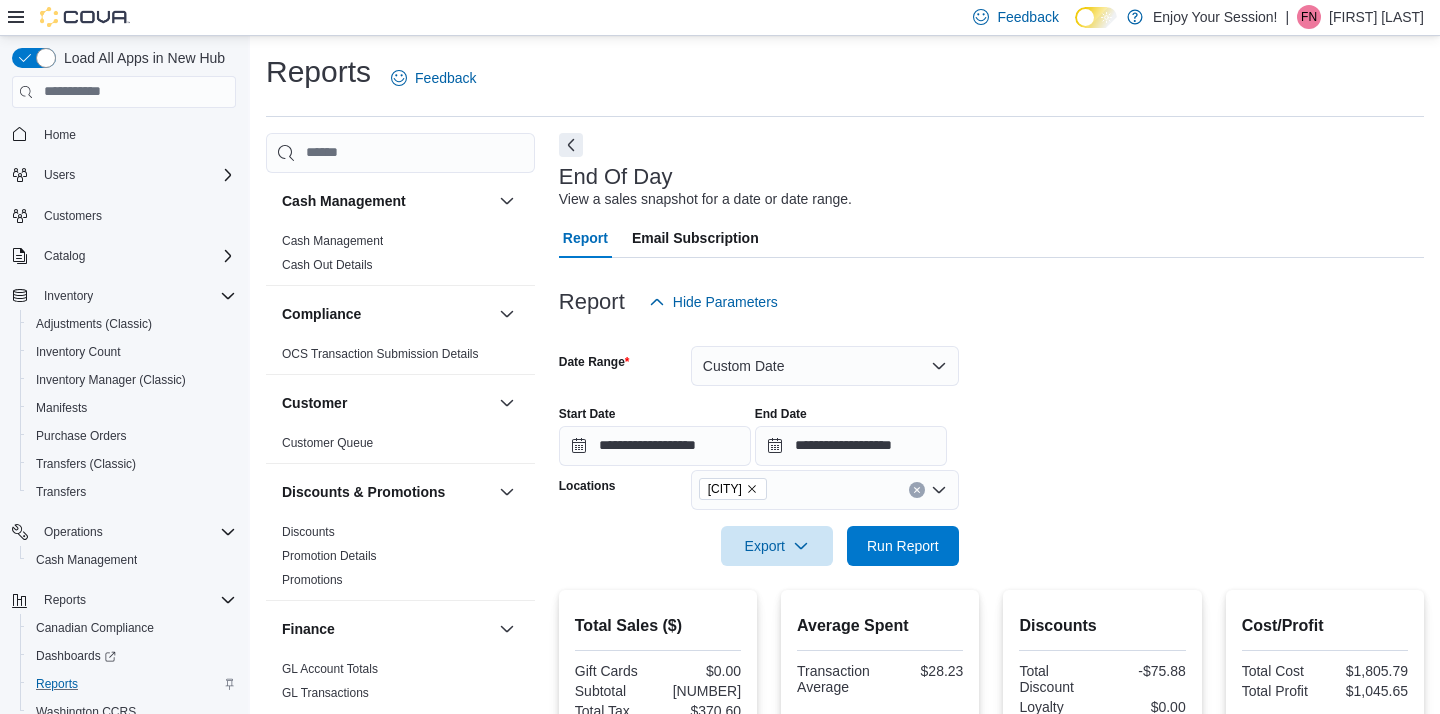 scroll, scrollTop: 0, scrollLeft: 0, axis: both 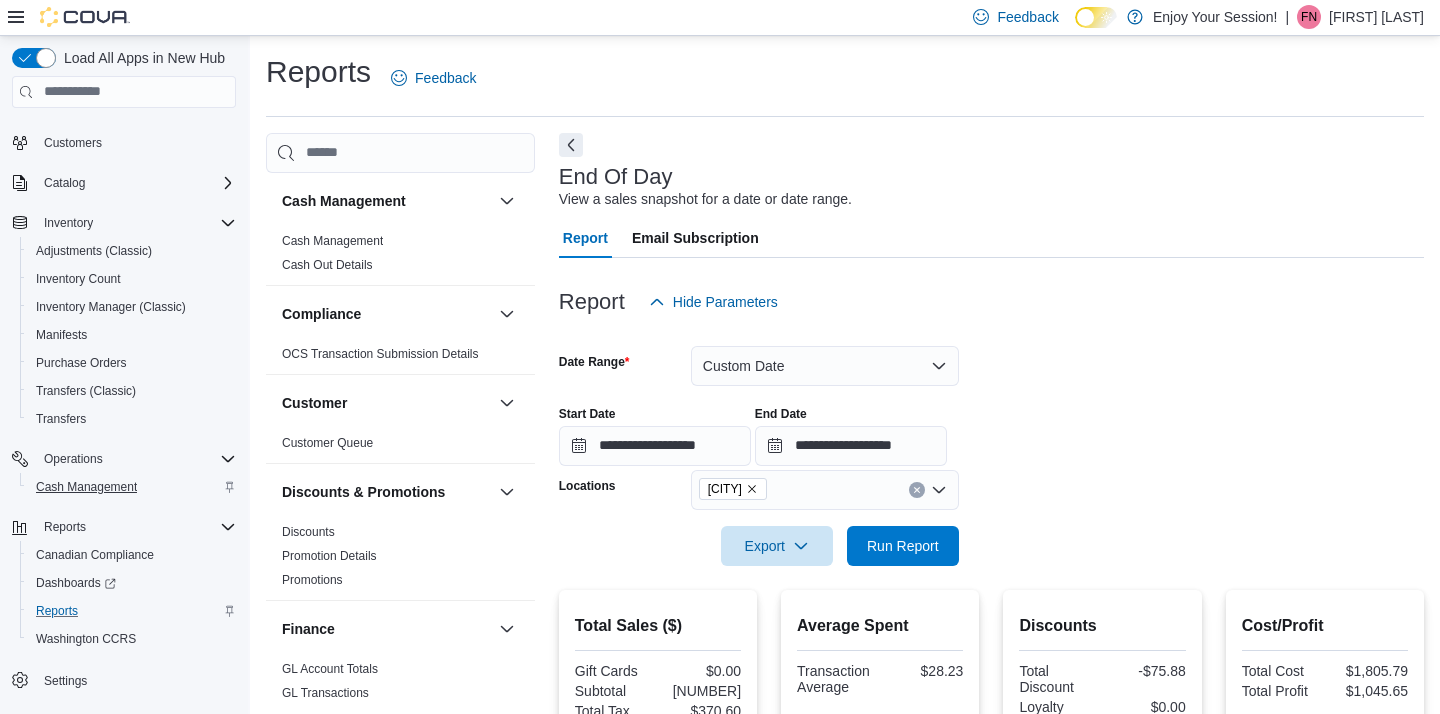 click on "Cash Management" at bounding box center (86, 487) 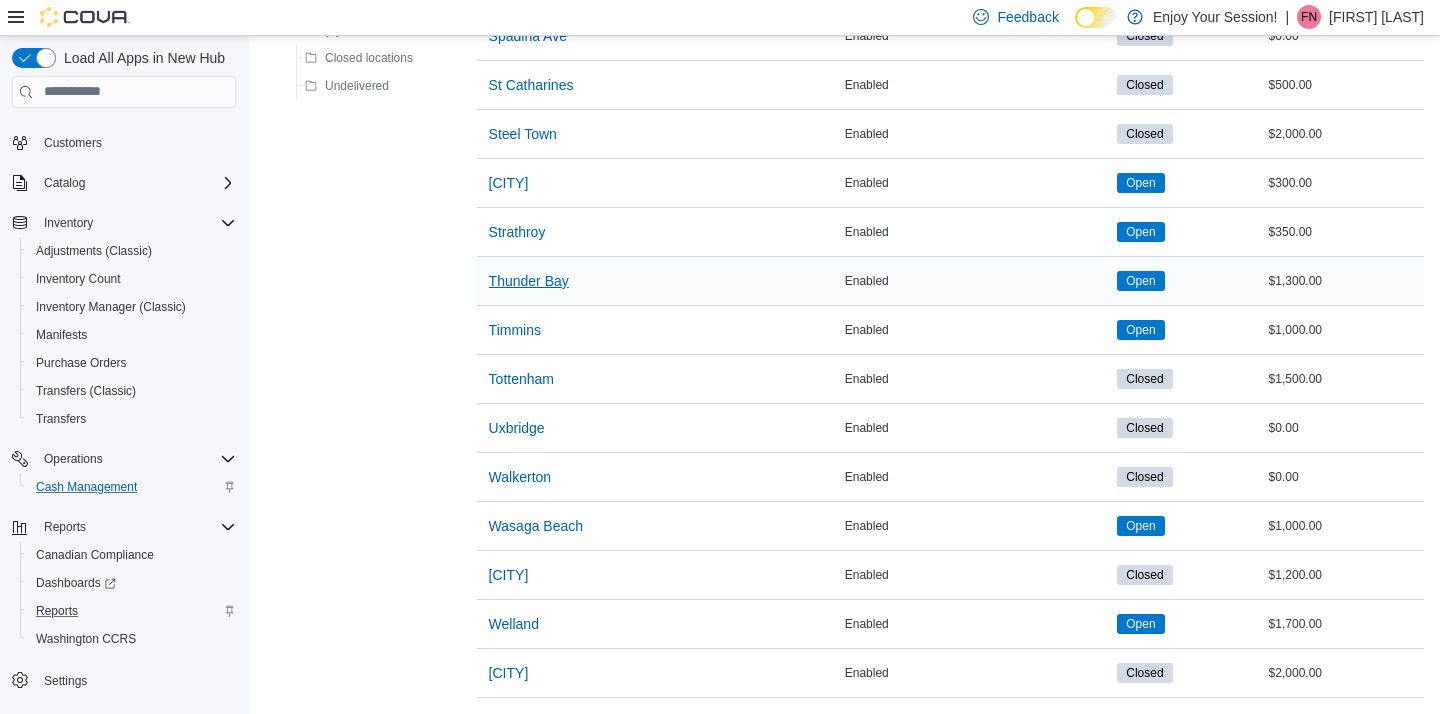 scroll, scrollTop: 2405, scrollLeft: 0, axis: vertical 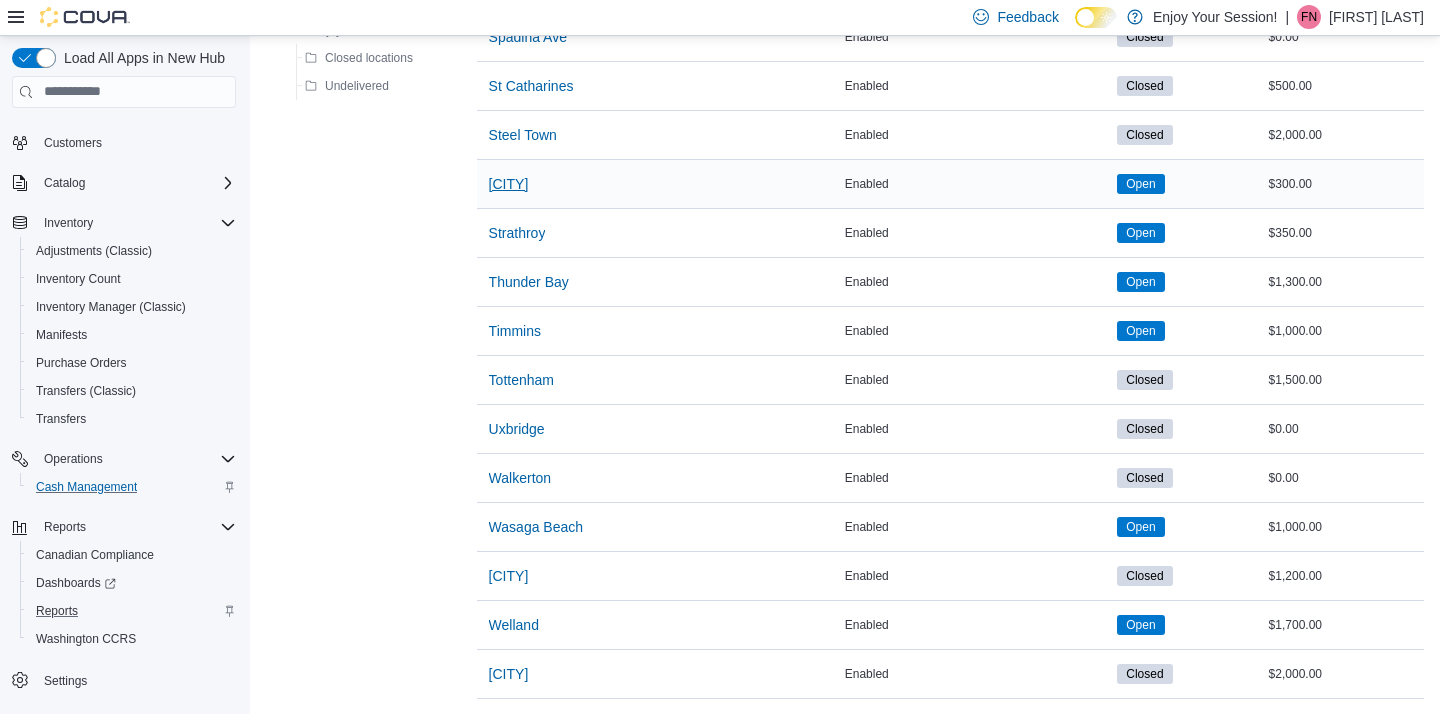 click on "[CITY]" at bounding box center (509, 184) 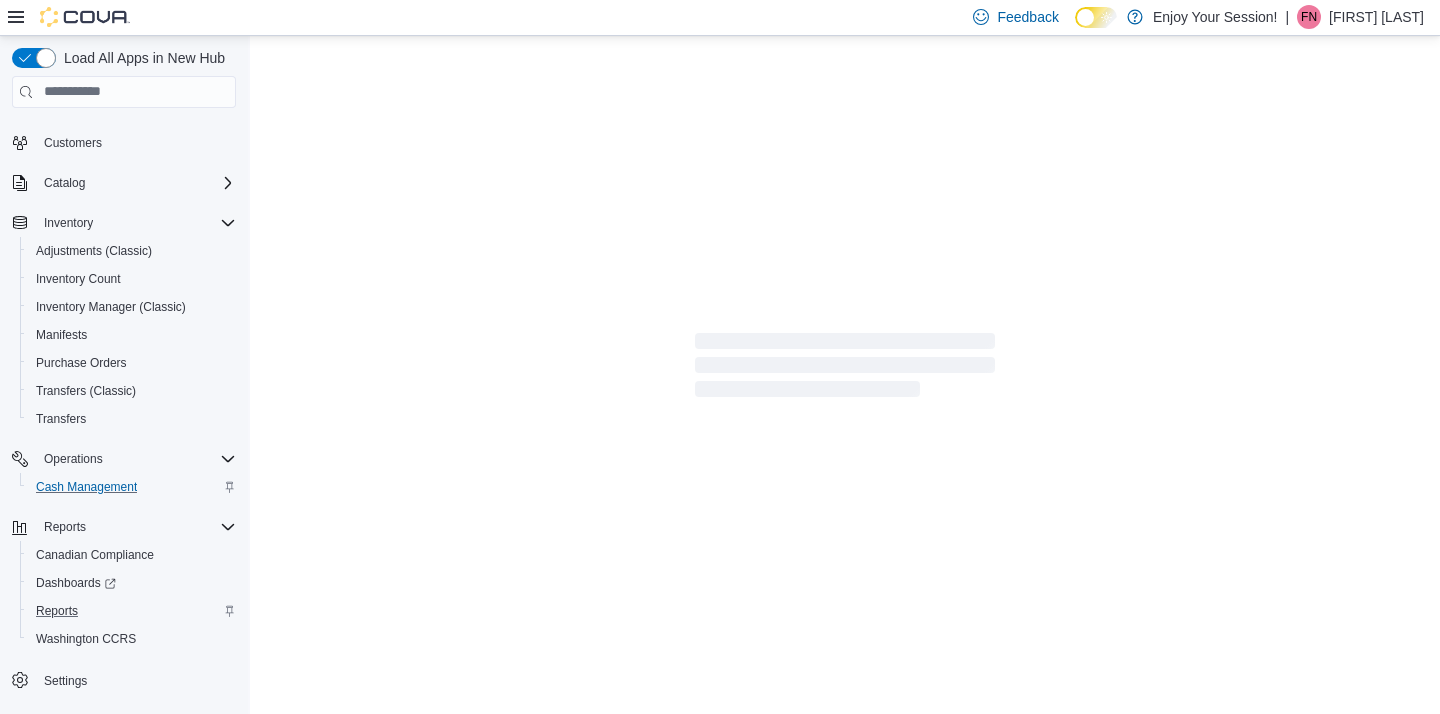scroll, scrollTop: 0, scrollLeft: 0, axis: both 